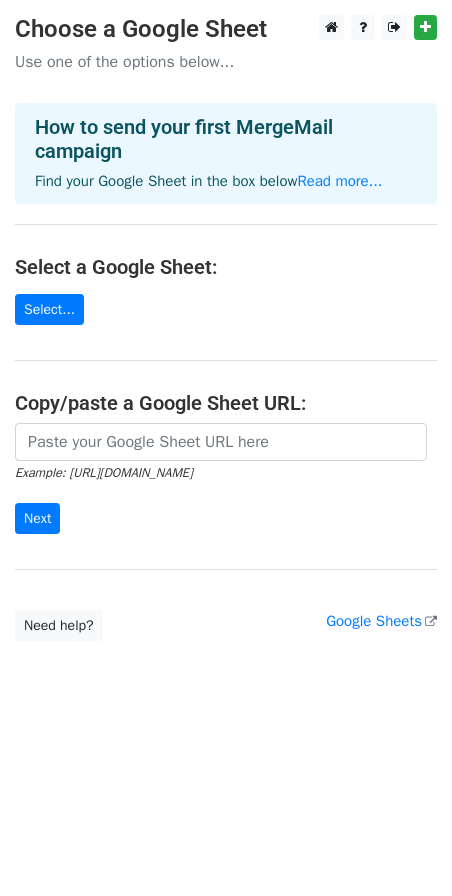 scroll, scrollTop: 0, scrollLeft: 0, axis: both 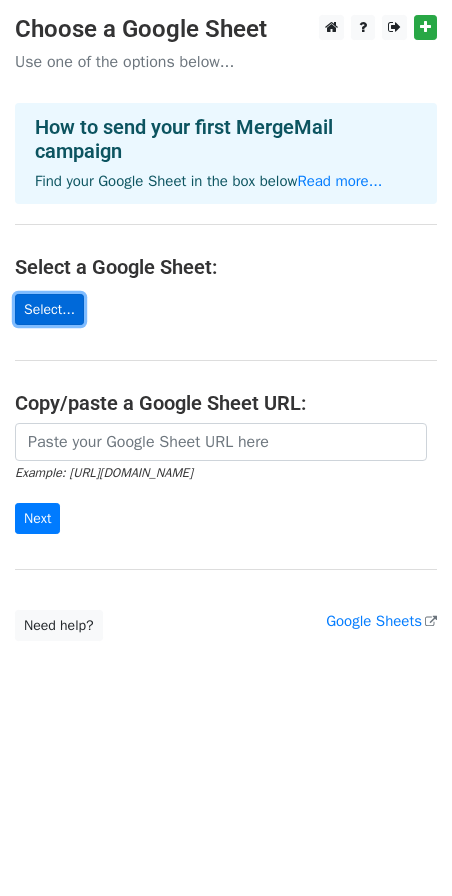 click on "Select..." at bounding box center (49, 309) 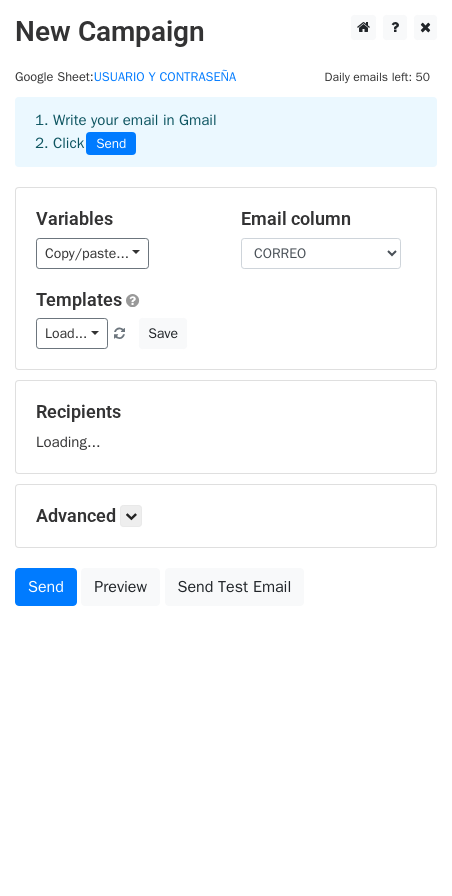 scroll, scrollTop: 0, scrollLeft: 0, axis: both 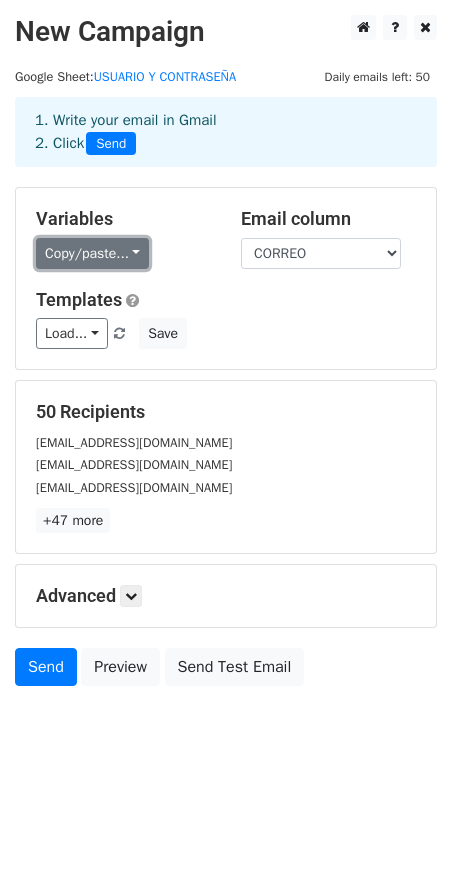 click on "Copy/paste..." at bounding box center [92, 253] 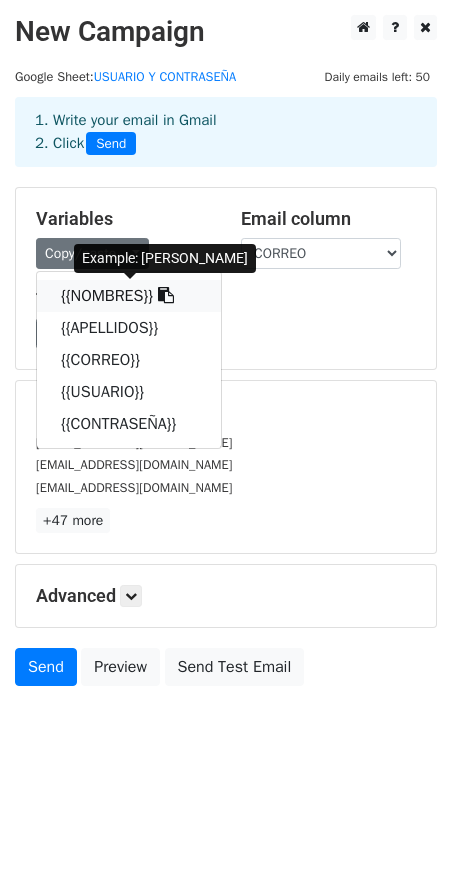 click on "{{NOMBRES}}" at bounding box center [129, 296] 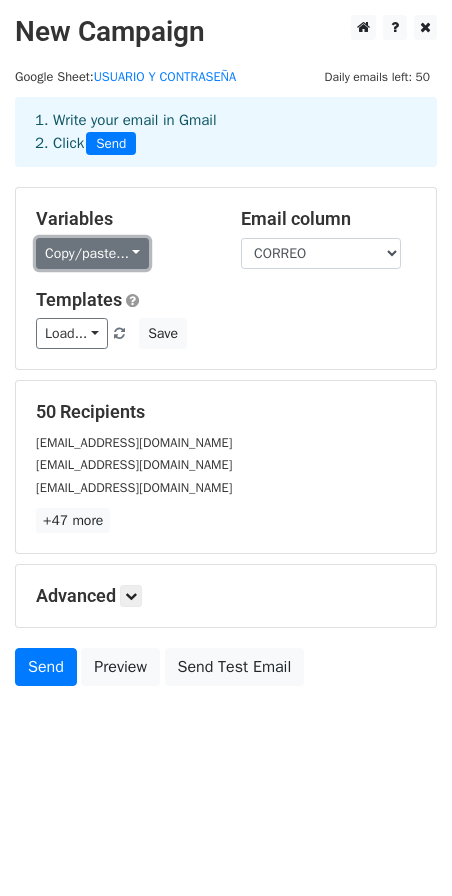 click on "Copy/paste..." at bounding box center (92, 253) 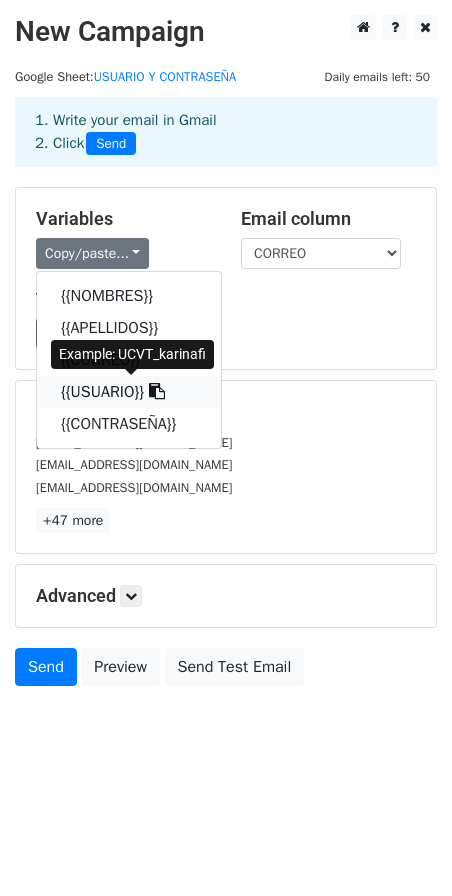 click on "{{USUARIO}}" at bounding box center [129, 392] 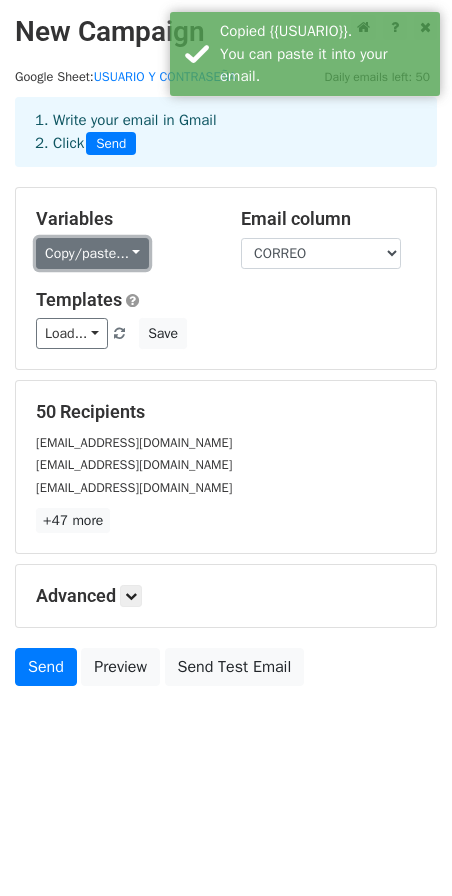 click on "Copy/paste..." at bounding box center (92, 253) 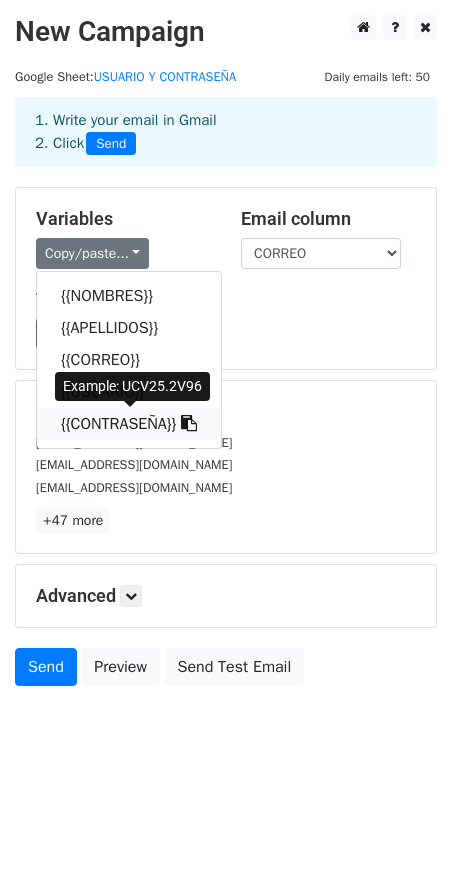 click on "{{CONTRASEÑA}}" at bounding box center [129, 424] 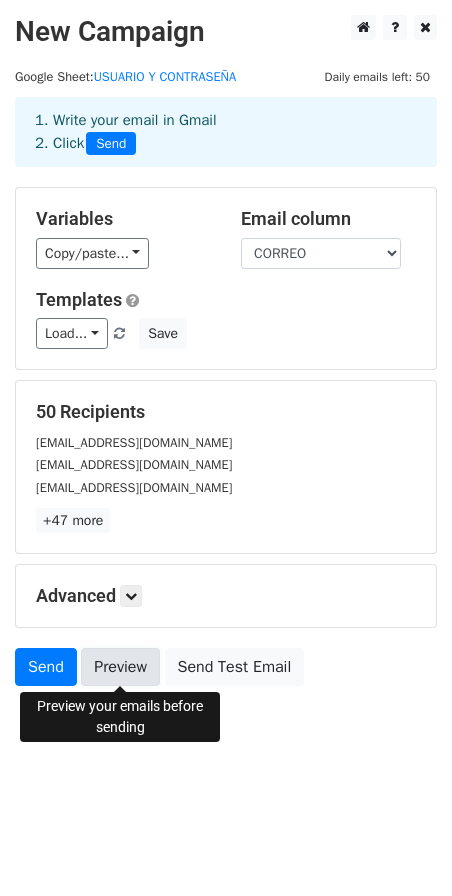 click on "Preview" at bounding box center (120, 667) 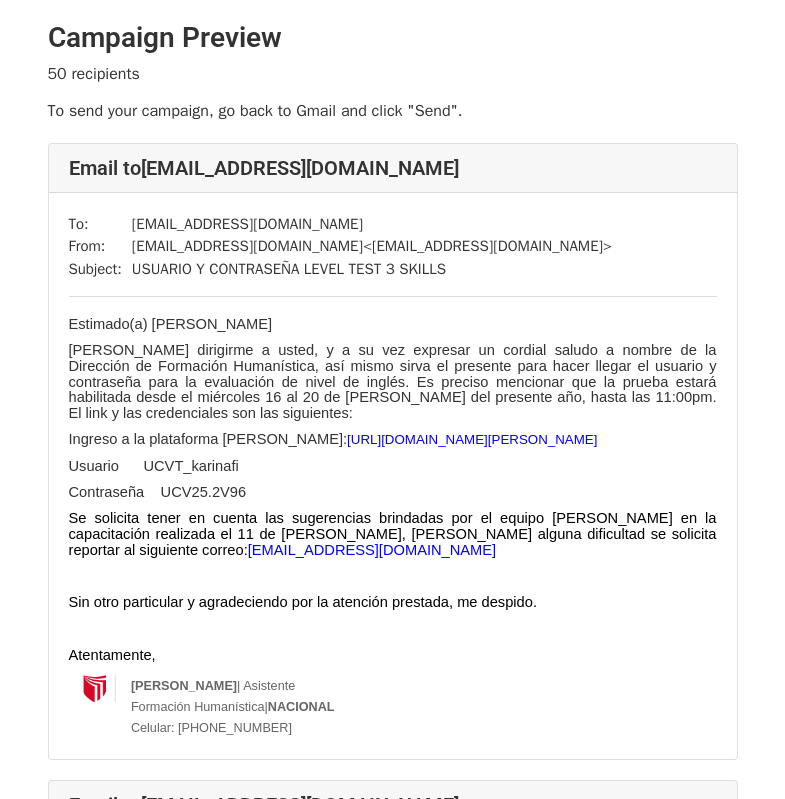 scroll, scrollTop: 0, scrollLeft: 0, axis: both 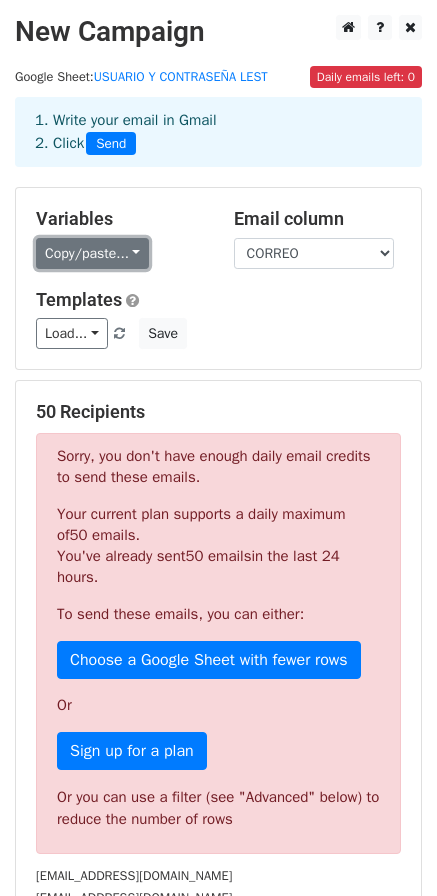 click on "Copy/paste..." at bounding box center [92, 253] 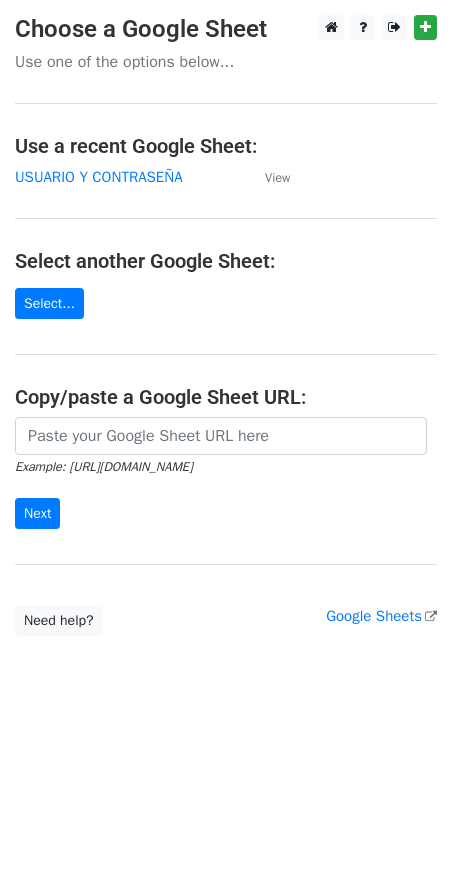 scroll, scrollTop: 0, scrollLeft: 0, axis: both 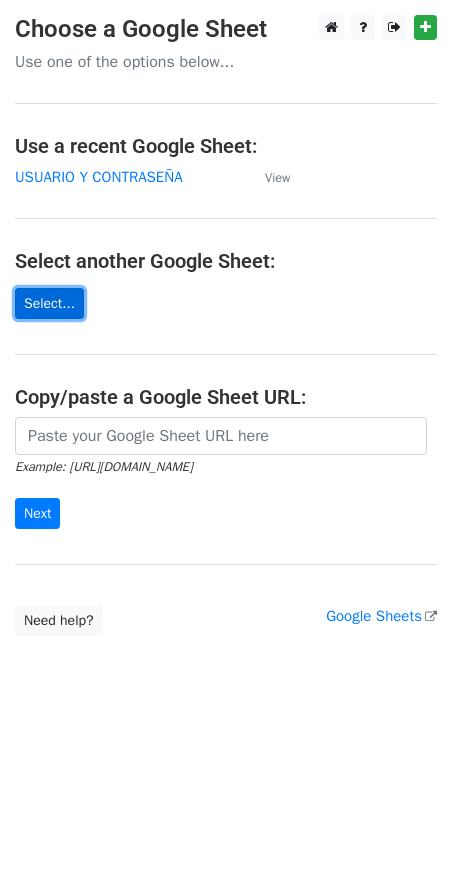 click on "Select..." at bounding box center (49, 303) 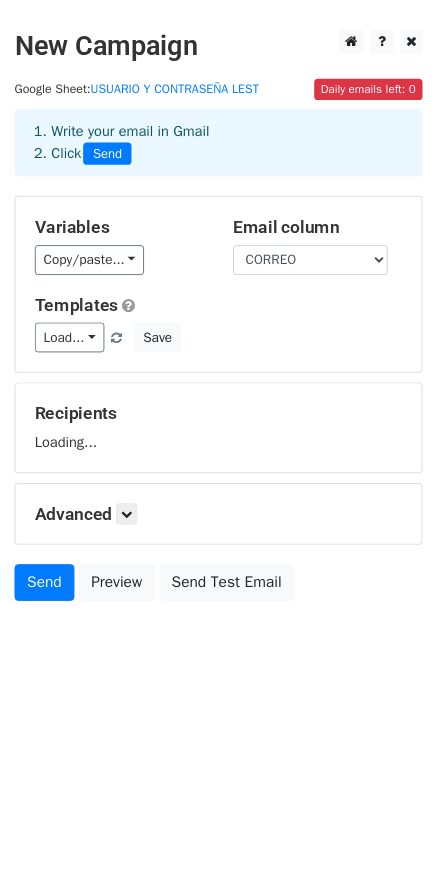 scroll, scrollTop: 0, scrollLeft: 0, axis: both 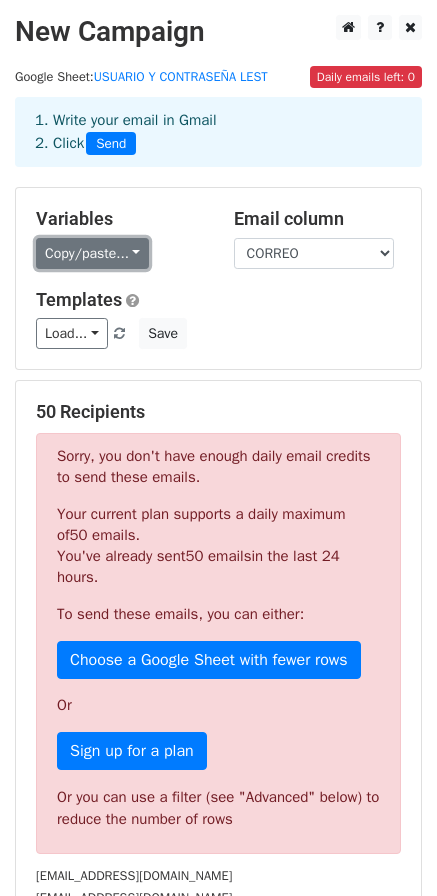 click on "Copy/paste..." at bounding box center (92, 253) 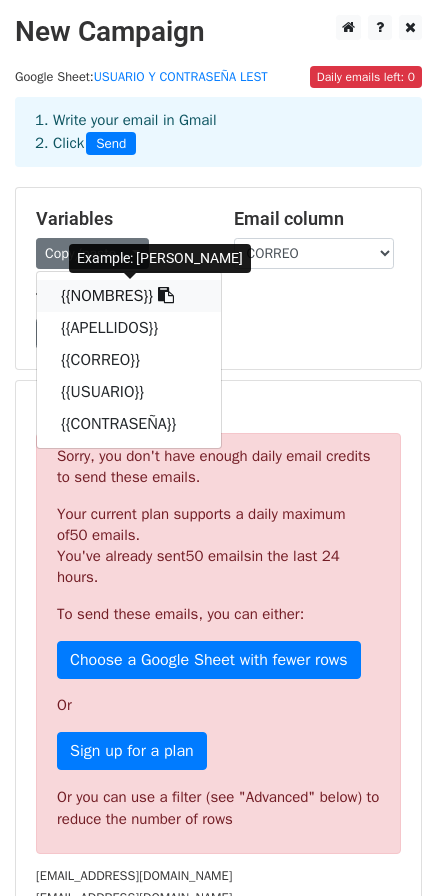 click on "{{NOMBRES}}" at bounding box center (129, 296) 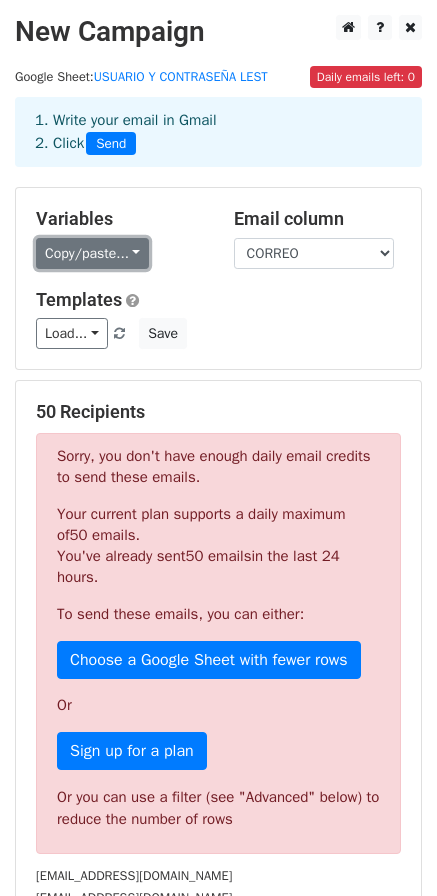click on "Copy/paste..." at bounding box center (92, 253) 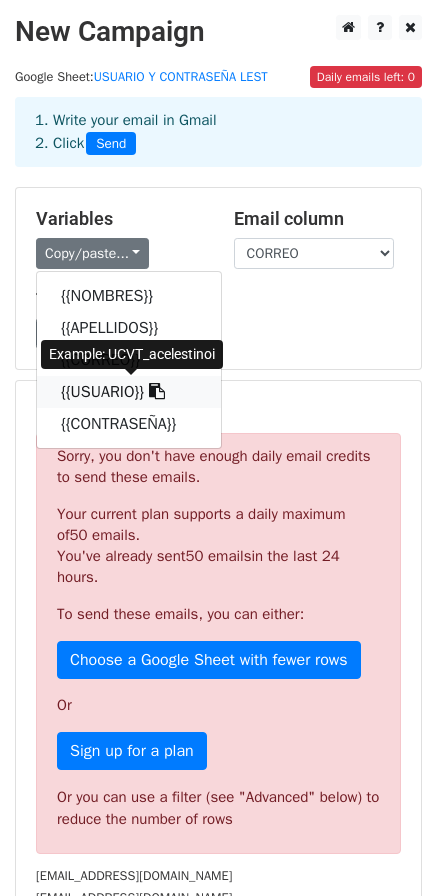 click on "{{USUARIO}}" at bounding box center [129, 392] 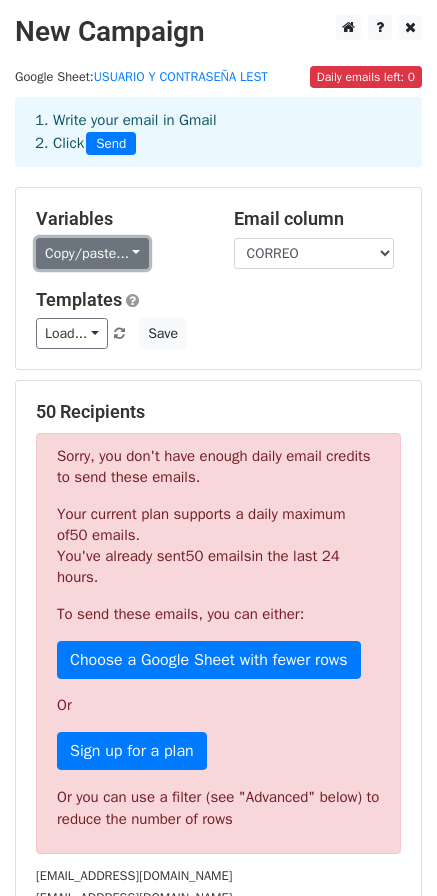 click on "Copy/paste..." at bounding box center [92, 253] 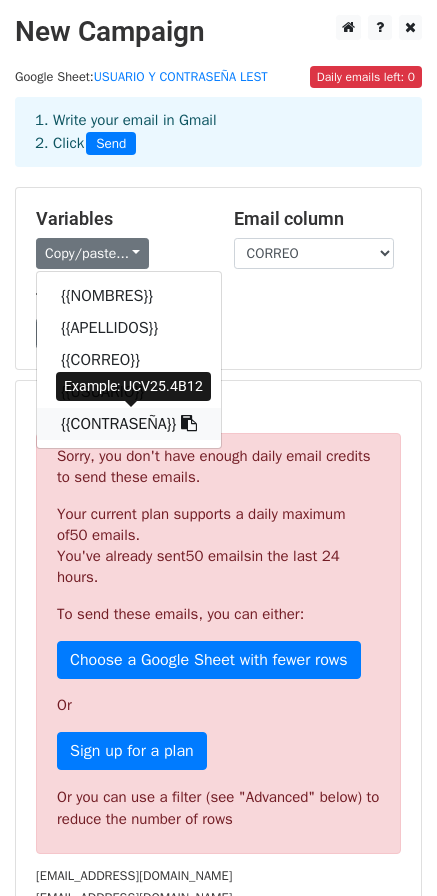 click on "{{CONTRASEÑA}}" at bounding box center [129, 424] 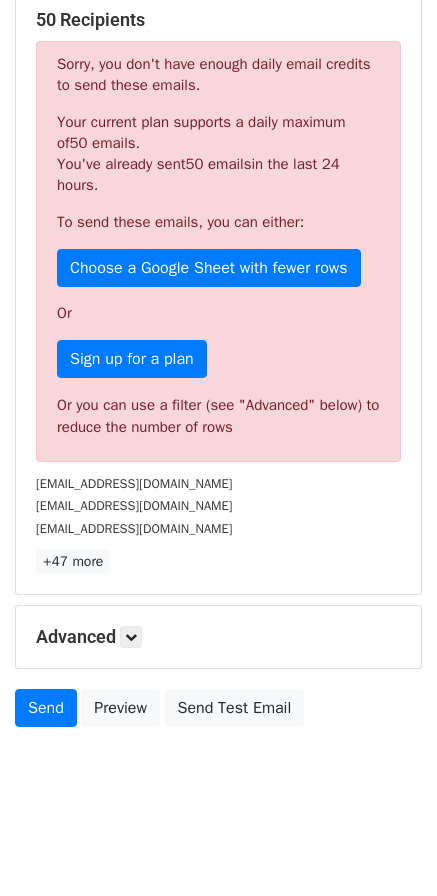scroll, scrollTop: 393, scrollLeft: 0, axis: vertical 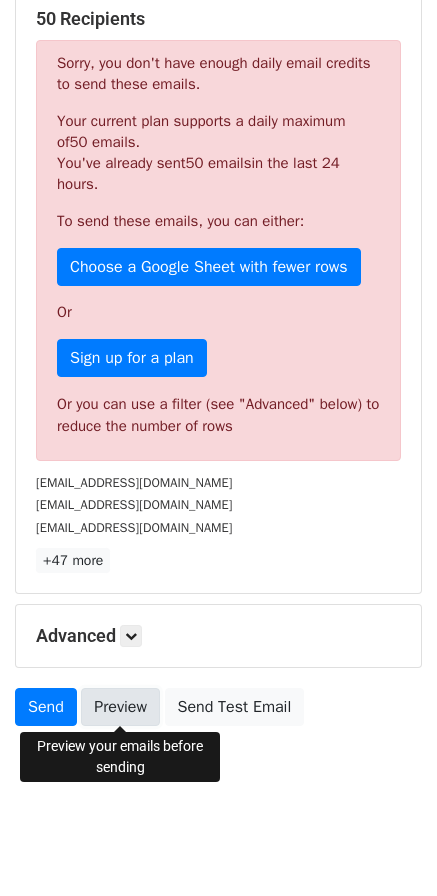 click on "Preview" at bounding box center [120, 707] 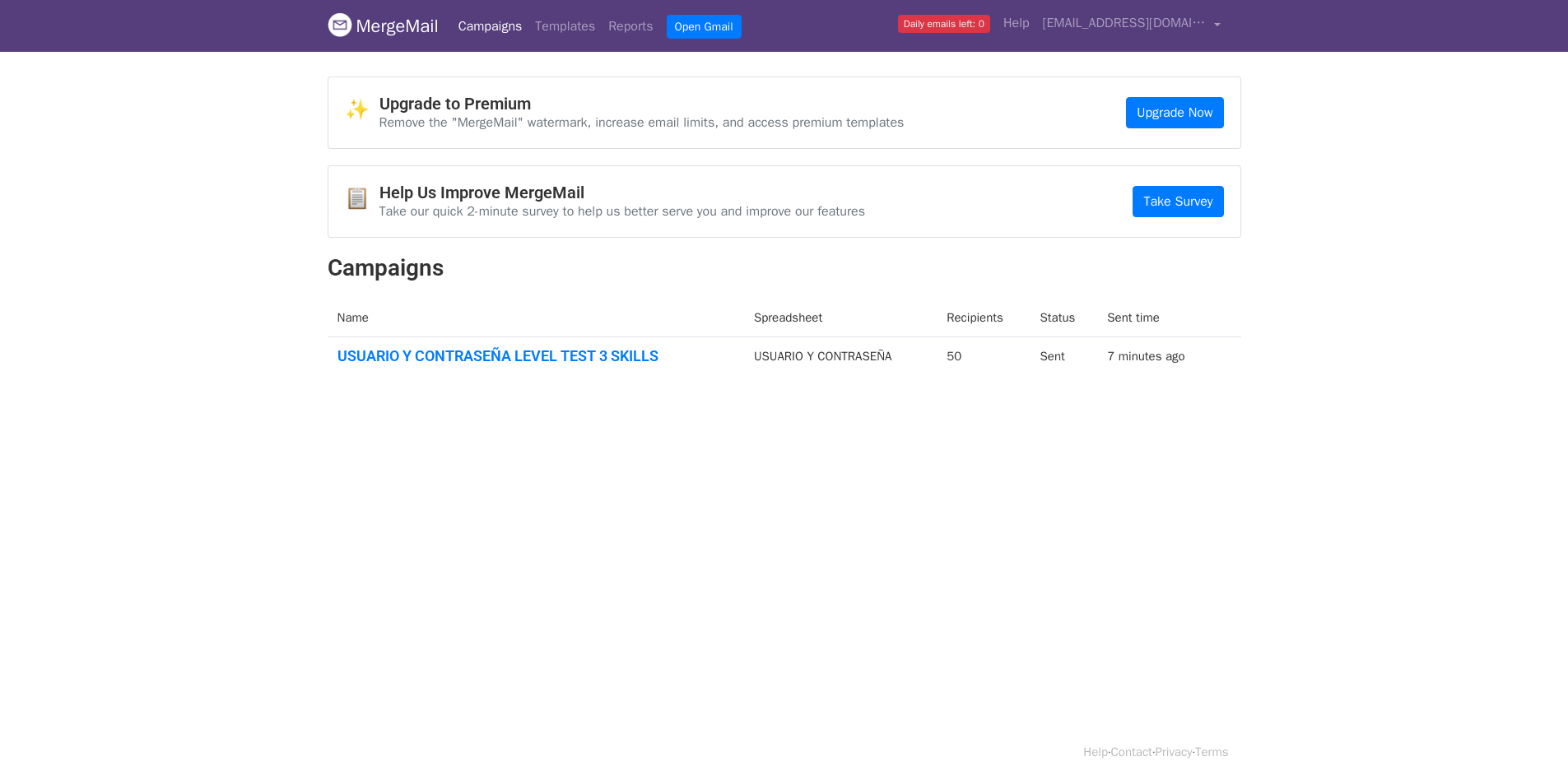 scroll, scrollTop: 0, scrollLeft: 0, axis: both 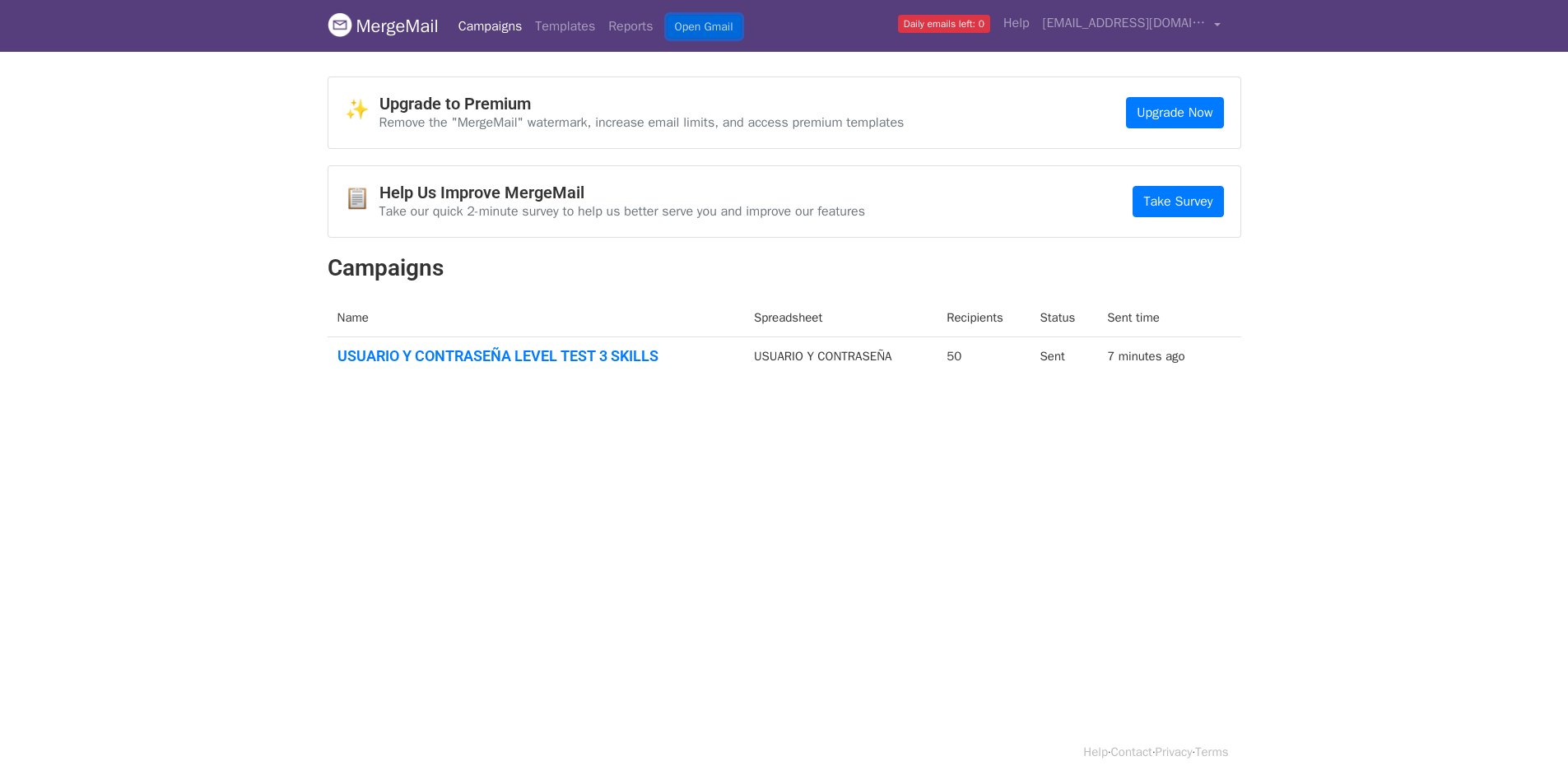 click on "Open Gmail" at bounding box center (704, 26) 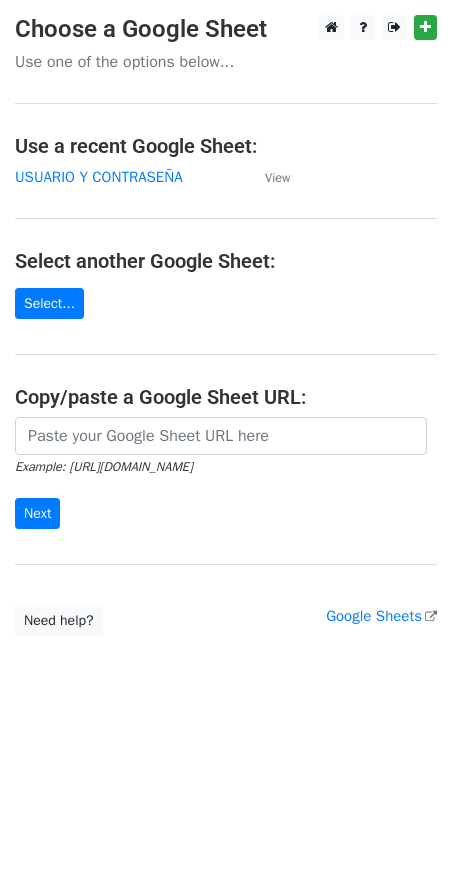 scroll, scrollTop: 0, scrollLeft: 0, axis: both 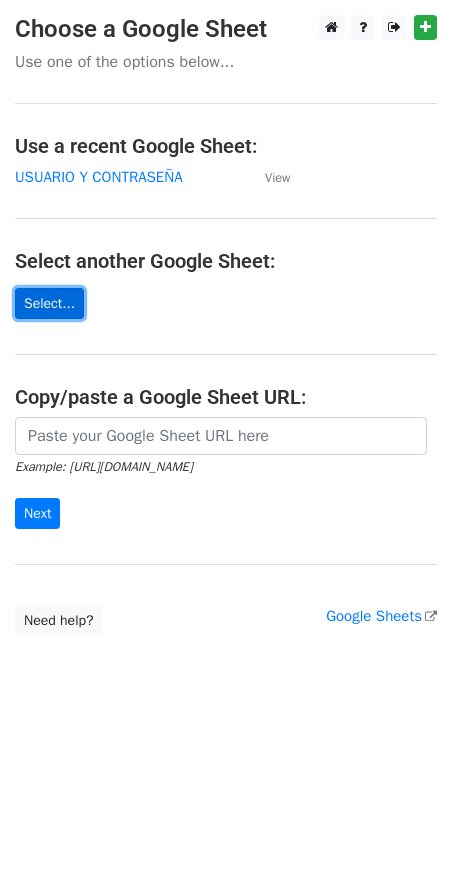 click on "Select..." at bounding box center [49, 303] 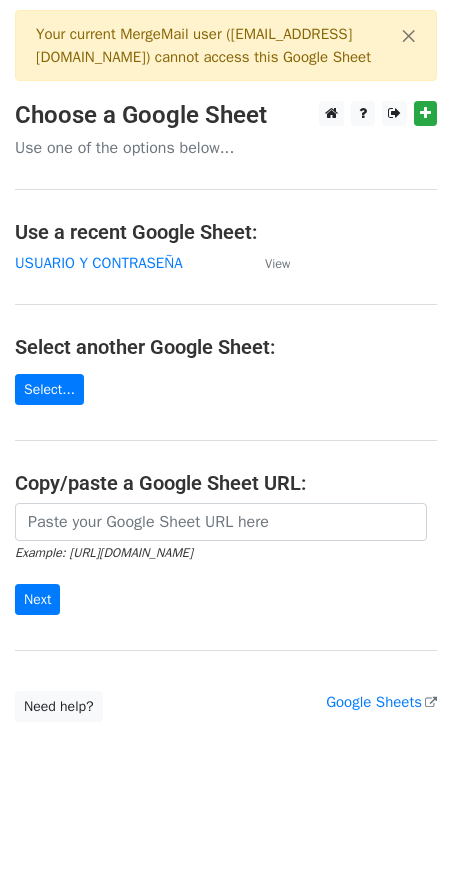 scroll, scrollTop: 0, scrollLeft: 0, axis: both 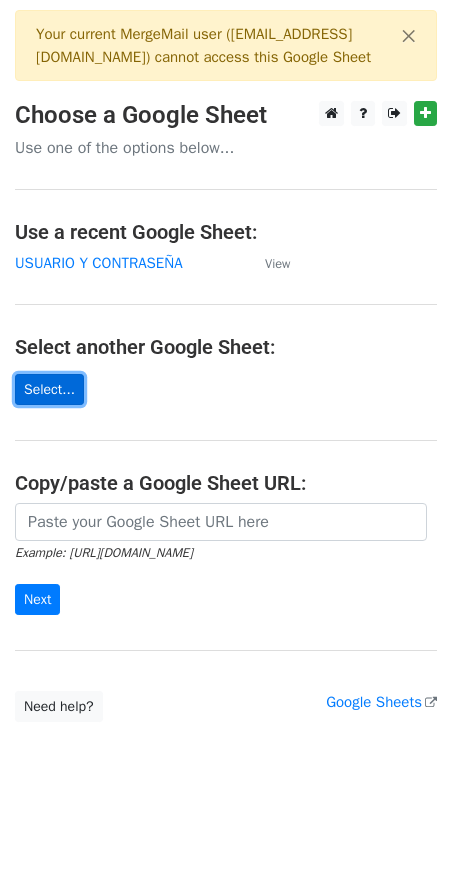 click on "Select..." at bounding box center (49, 389) 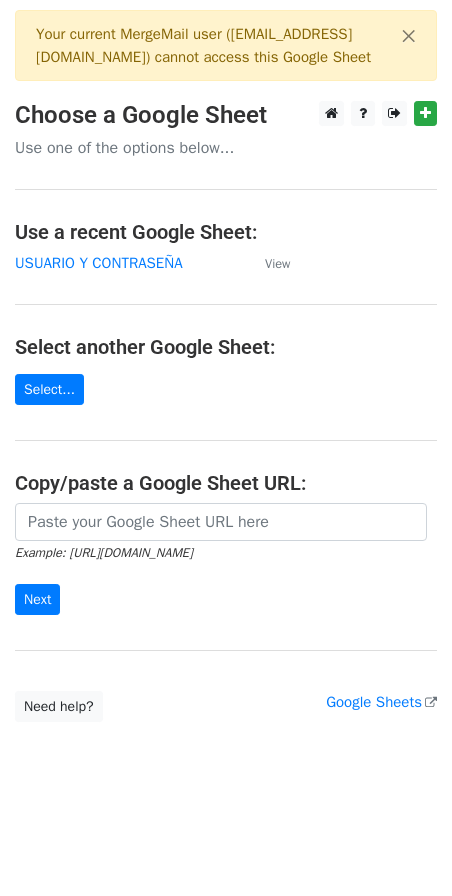 scroll, scrollTop: 0, scrollLeft: 0, axis: both 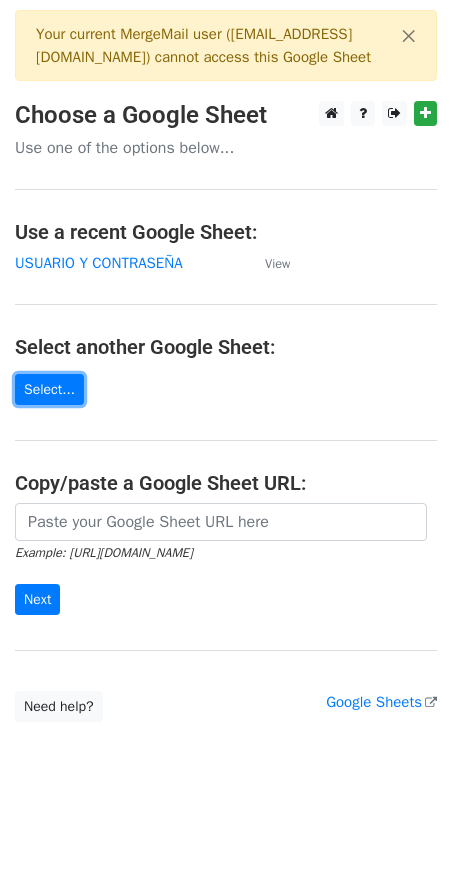 click on "Select..." at bounding box center [49, 389] 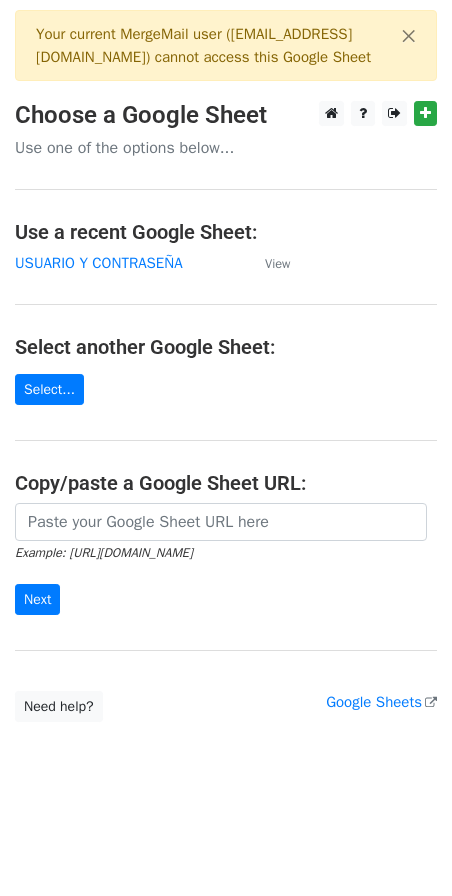 scroll, scrollTop: 0, scrollLeft: 0, axis: both 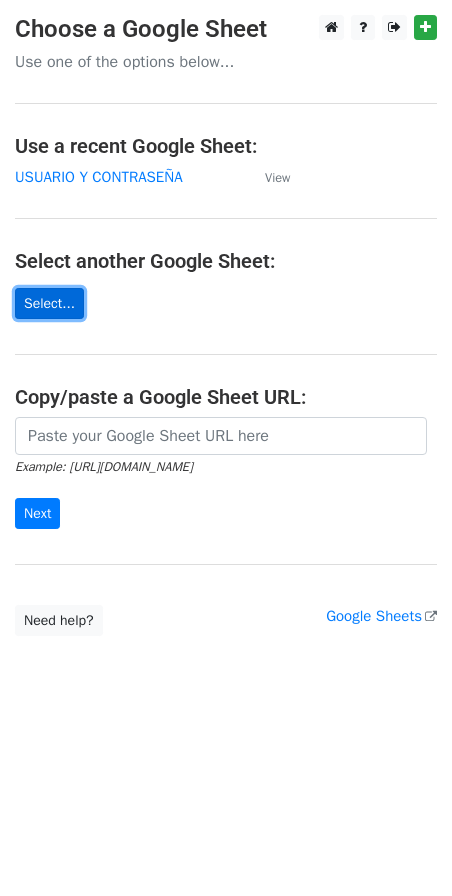 click on "Select..." at bounding box center [49, 303] 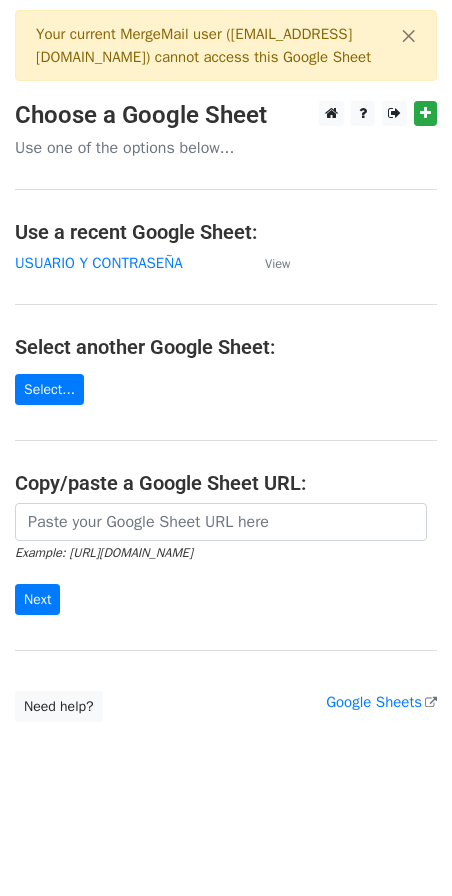 scroll, scrollTop: 0, scrollLeft: 0, axis: both 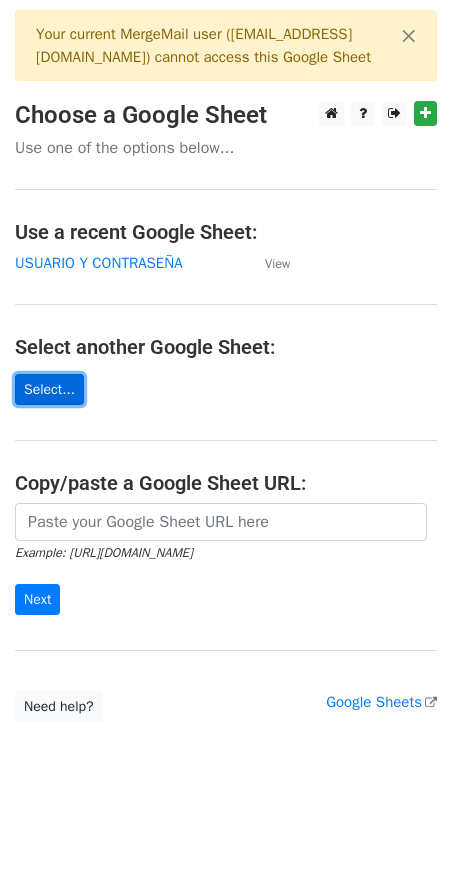 click on "Select..." at bounding box center (49, 389) 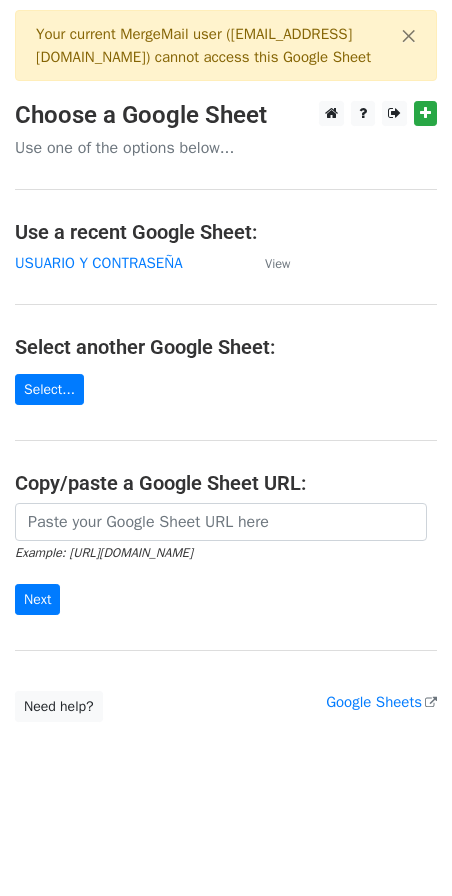 scroll, scrollTop: 0, scrollLeft: 0, axis: both 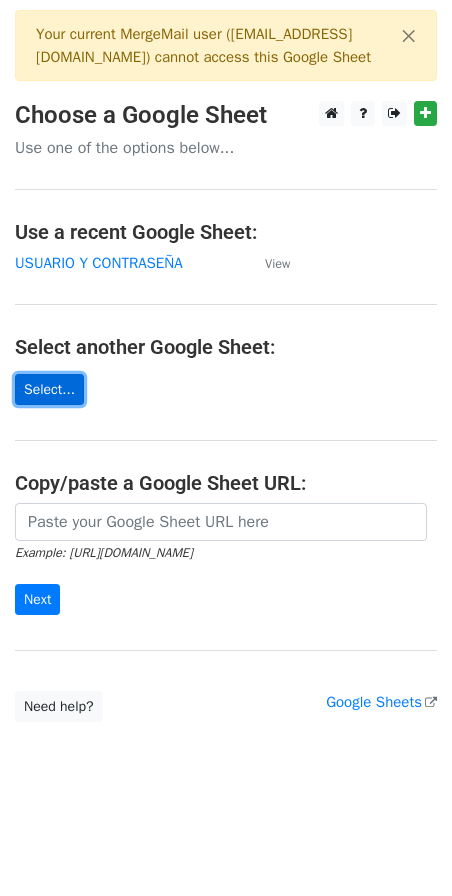 click on "Select..." at bounding box center [49, 389] 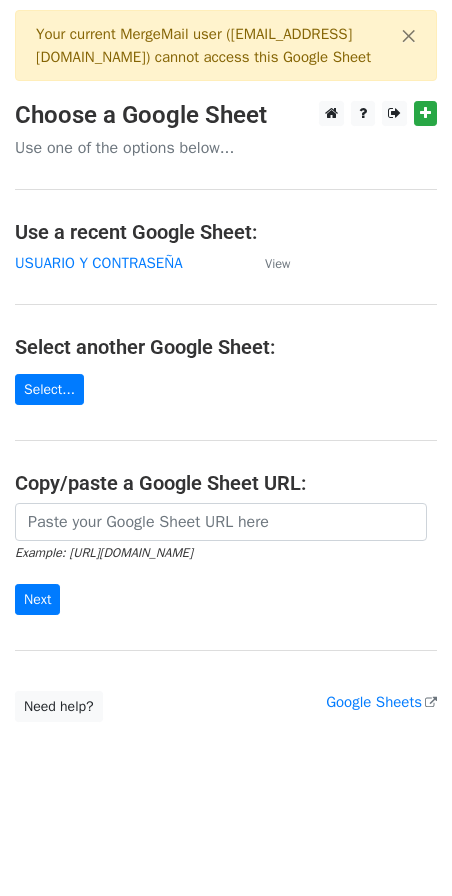 scroll, scrollTop: 0, scrollLeft: 0, axis: both 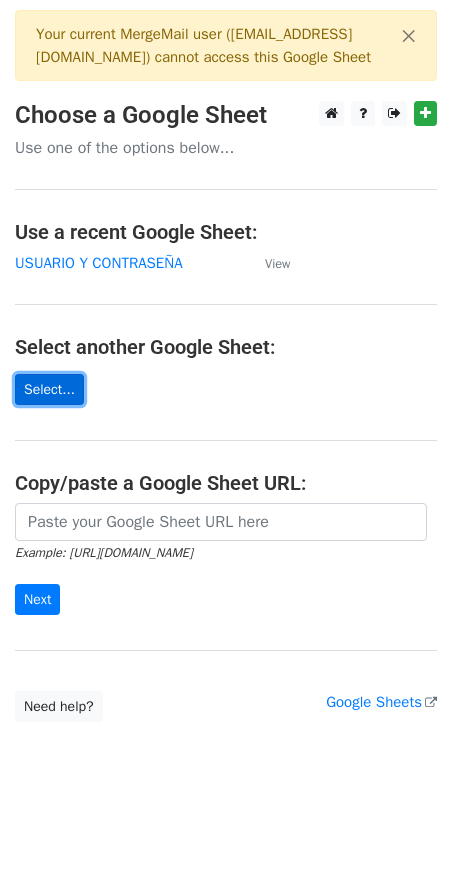 click on "Select..." at bounding box center [49, 389] 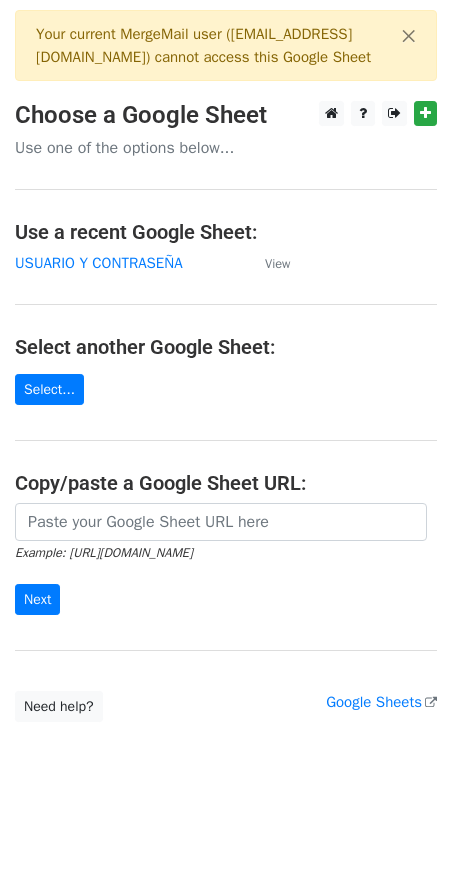 scroll, scrollTop: 0, scrollLeft: 0, axis: both 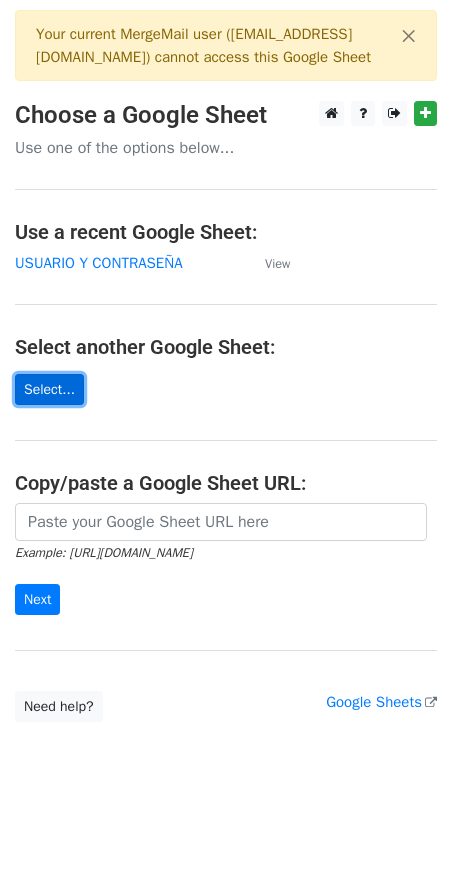 click on "Select..." at bounding box center (49, 389) 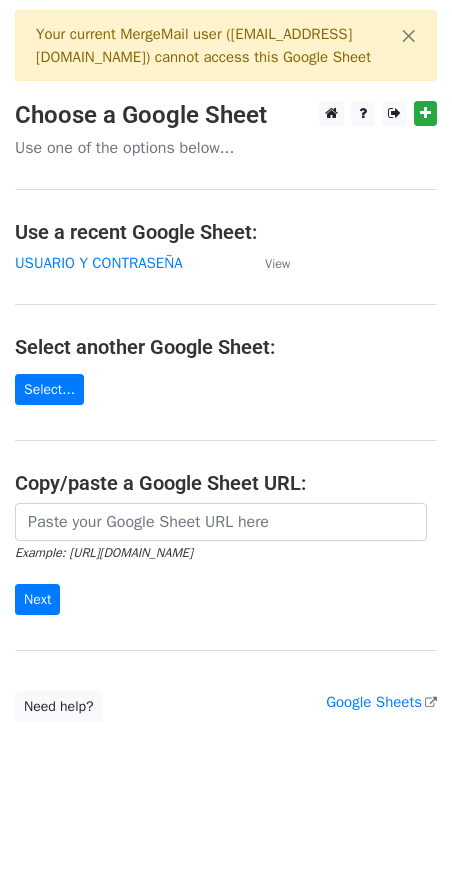 scroll, scrollTop: 0, scrollLeft: 0, axis: both 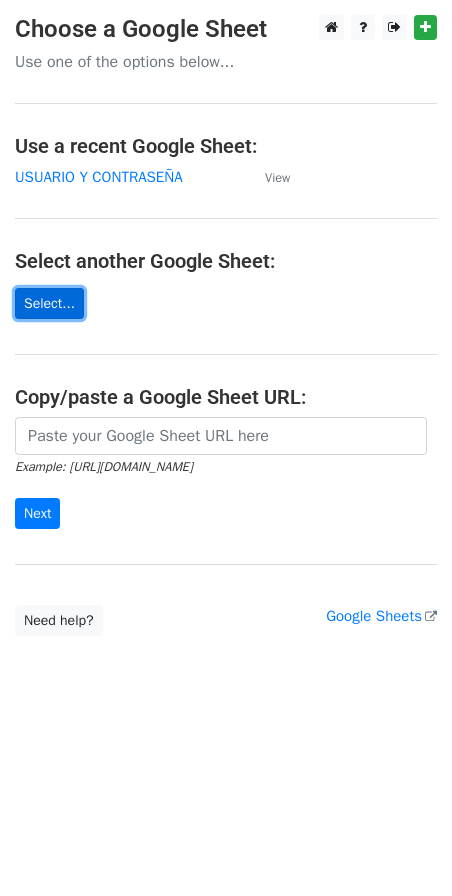 click on "Select..." at bounding box center (49, 303) 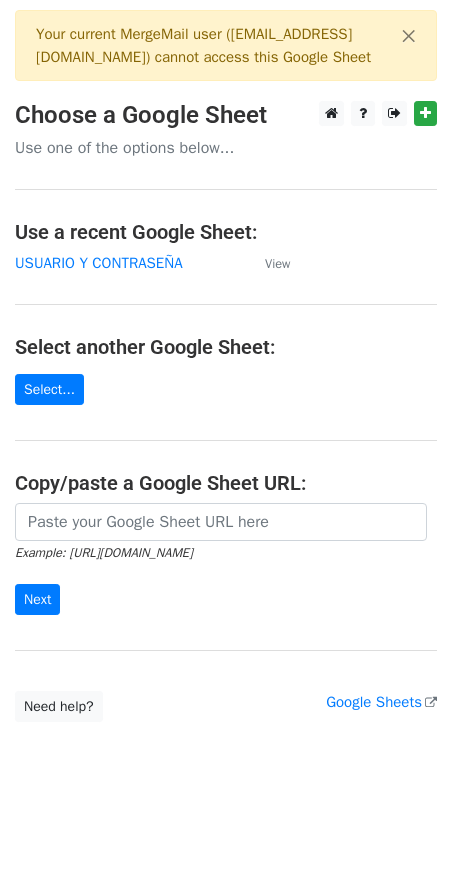scroll, scrollTop: 0, scrollLeft: 0, axis: both 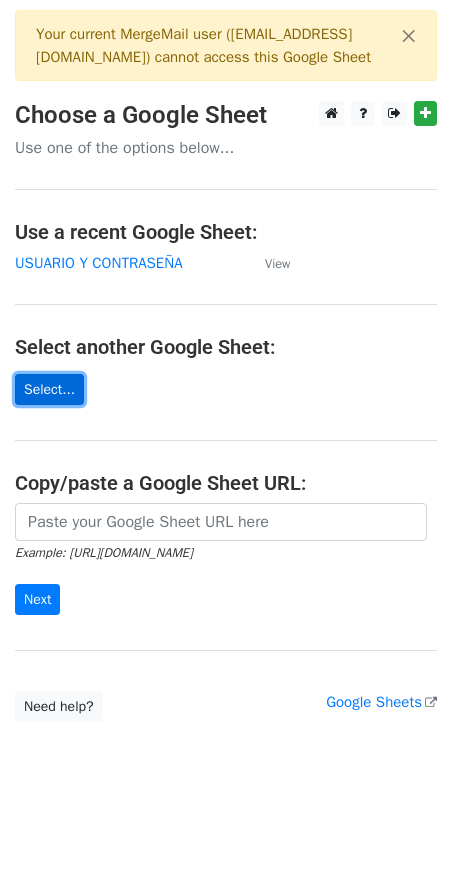 click on "Select..." at bounding box center [49, 389] 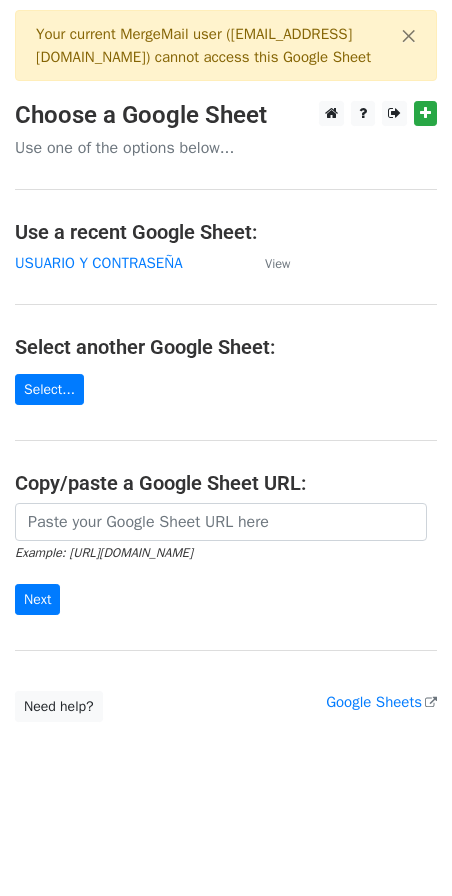 click on "Select another Google Sheet:" at bounding box center [226, 347] 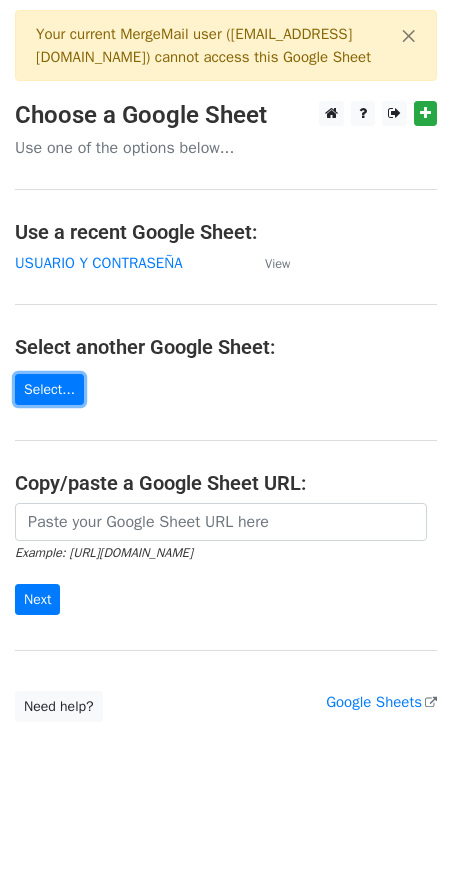 click on "Select..." at bounding box center (49, 389) 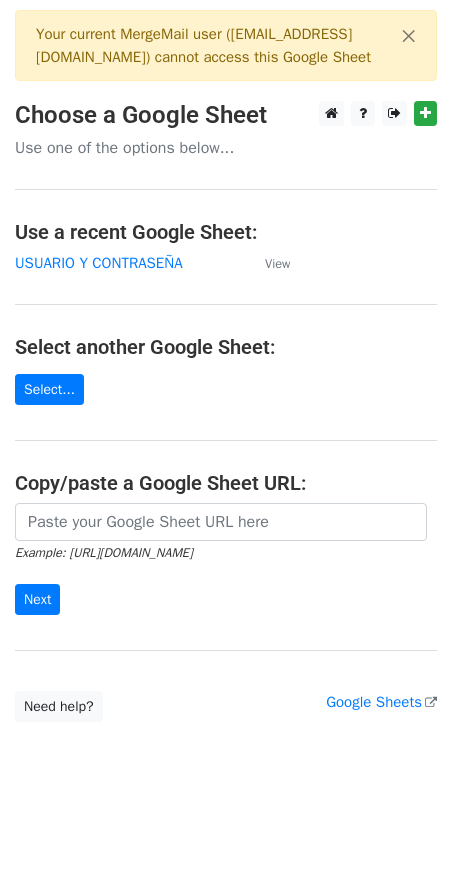 scroll, scrollTop: 0, scrollLeft: 0, axis: both 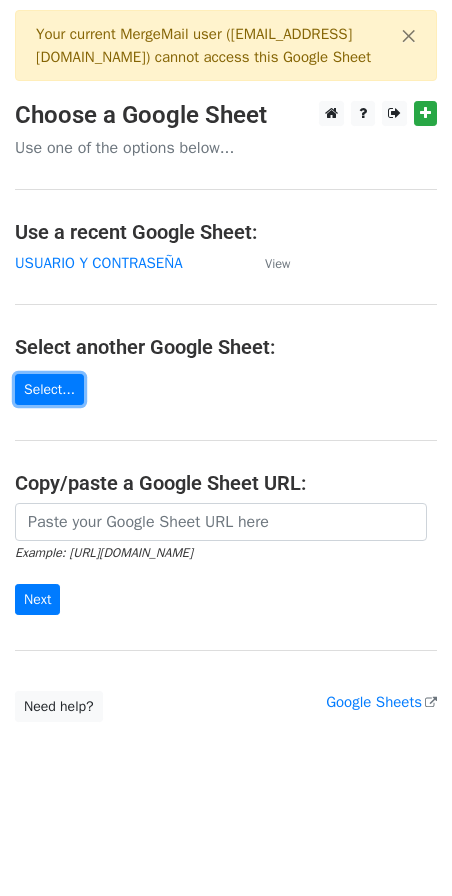 click on "Select..." at bounding box center [49, 389] 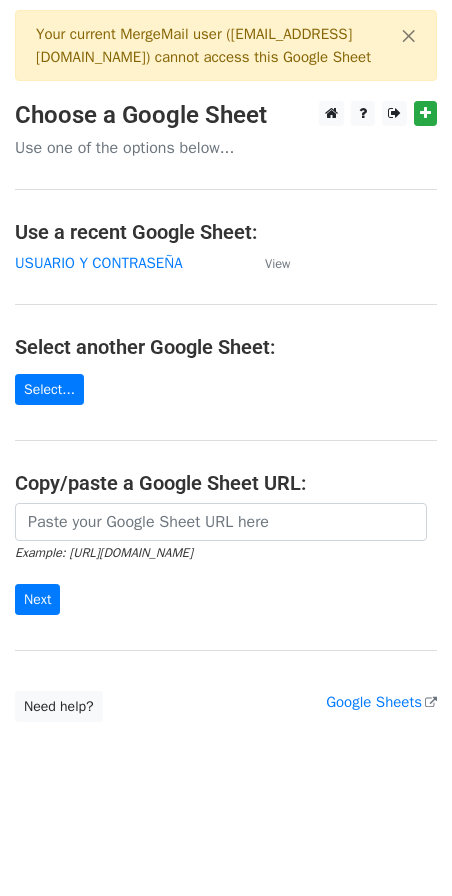 click on "Example:
https://docs.google.com/spreadsheets/d/abc/edit
Next" at bounding box center (226, 559) 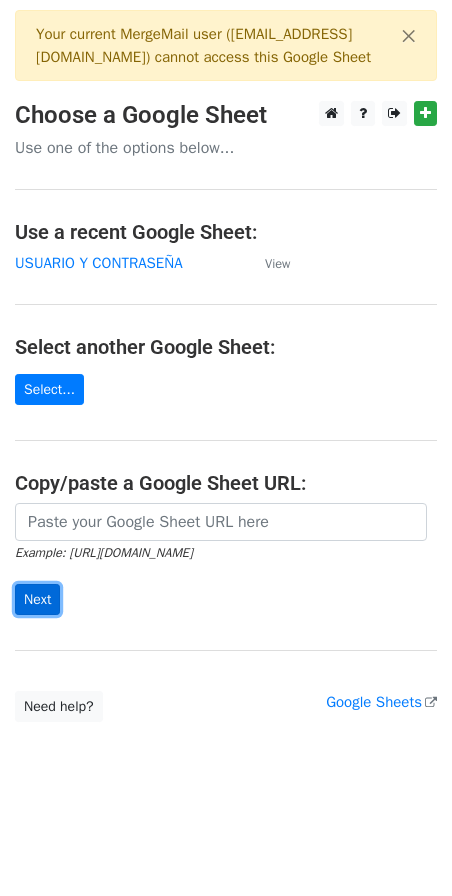 click on "Next" at bounding box center (37, 599) 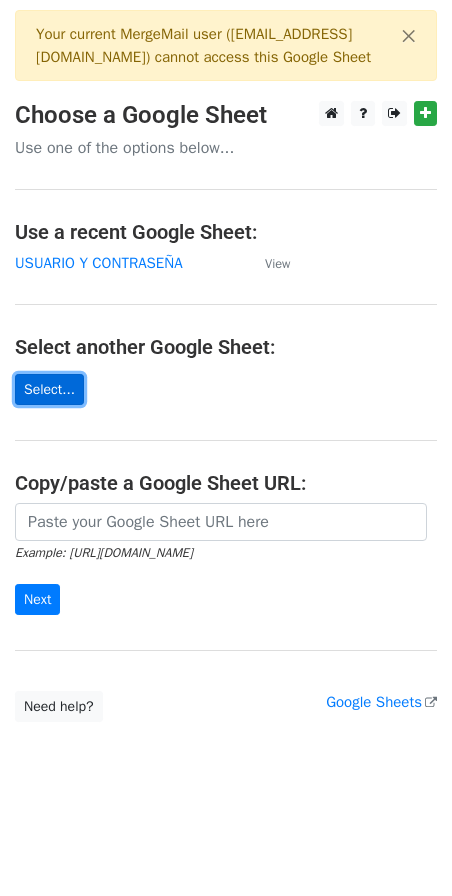 click on "Select..." at bounding box center (49, 389) 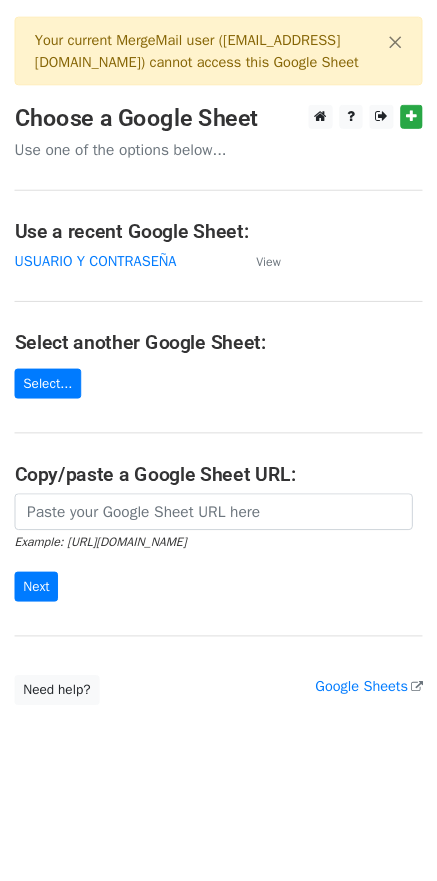 scroll, scrollTop: 0, scrollLeft: 0, axis: both 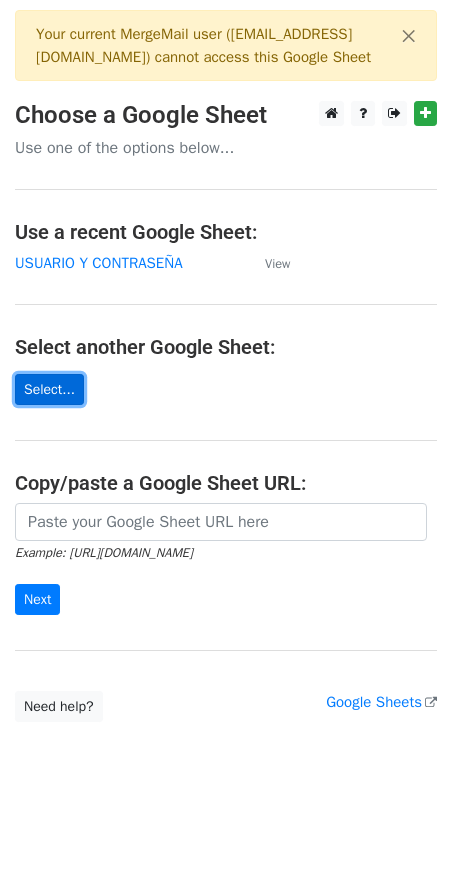 click on "Select..." at bounding box center [49, 389] 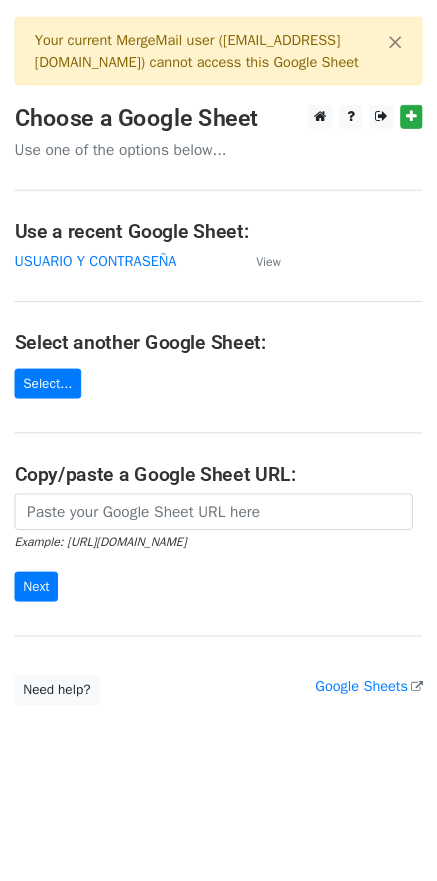 scroll, scrollTop: 0, scrollLeft: 0, axis: both 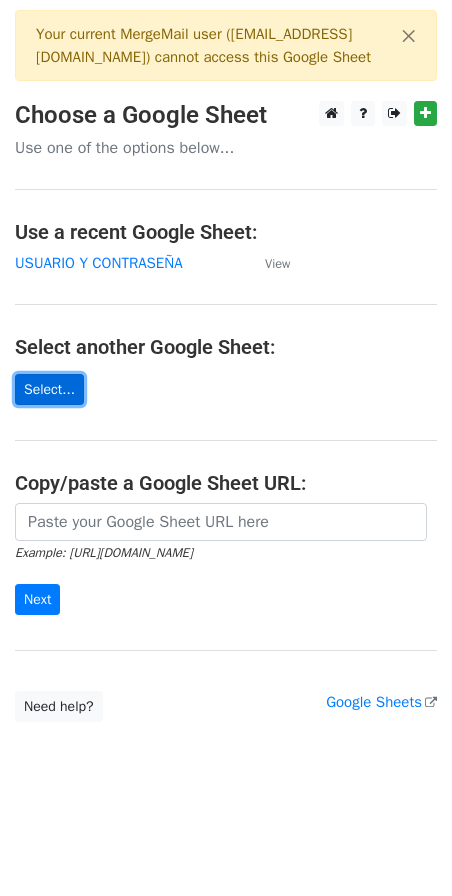 click on "Select..." at bounding box center [49, 389] 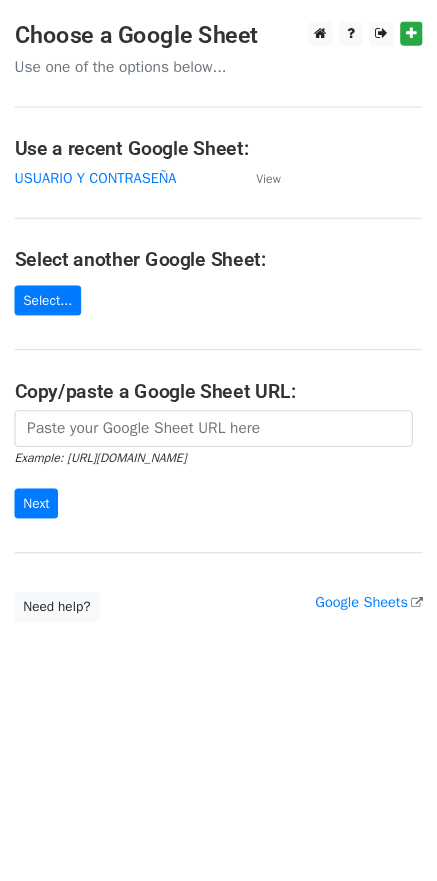 scroll, scrollTop: 0, scrollLeft: 0, axis: both 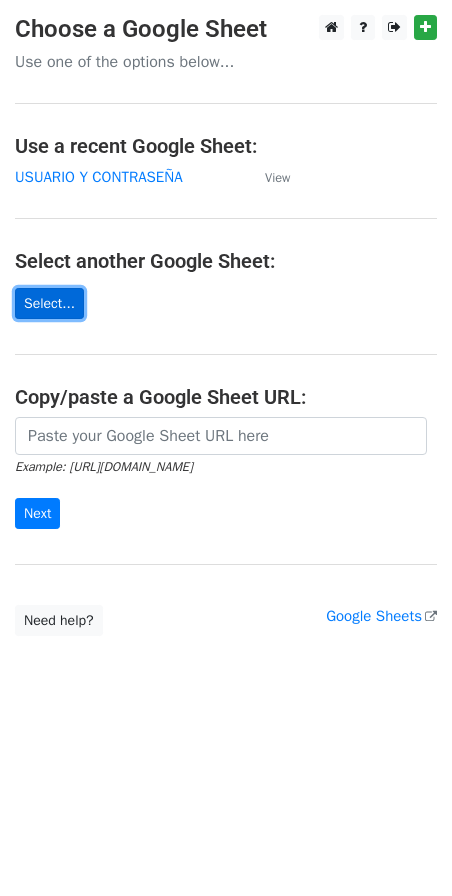click on "Select..." at bounding box center (49, 303) 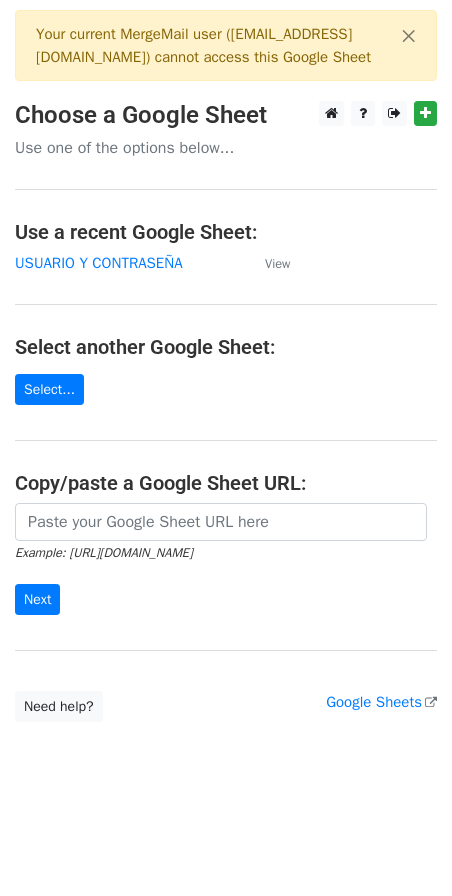 scroll, scrollTop: 0, scrollLeft: 0, axis: both 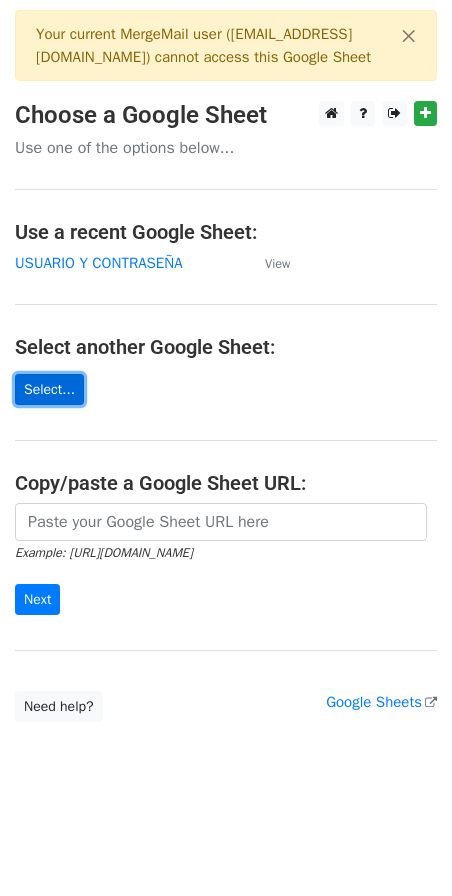 click on "Select..." at bounding box center (49, 389) 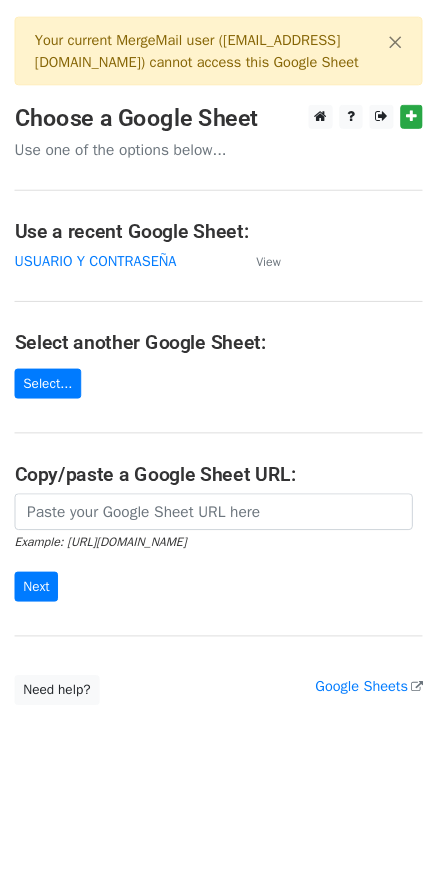 scroll, scrollTop: 0, scrollLeft: 0, axis: both 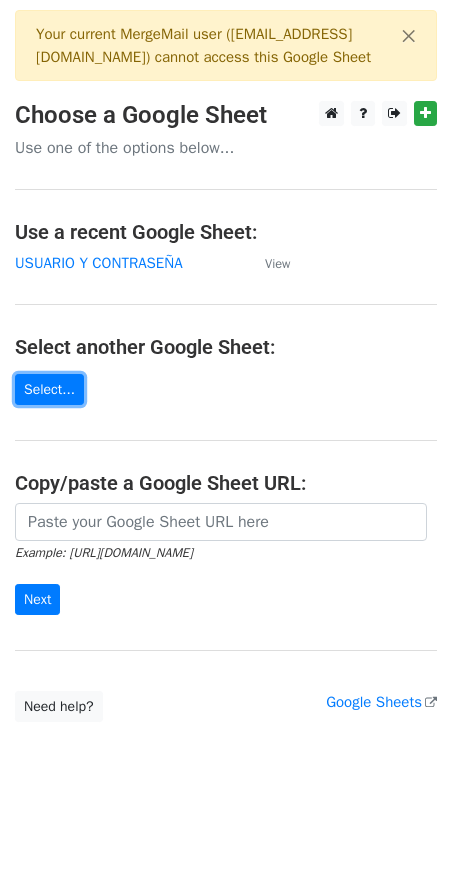 click on "Select..." at bounding box center [49, 389] 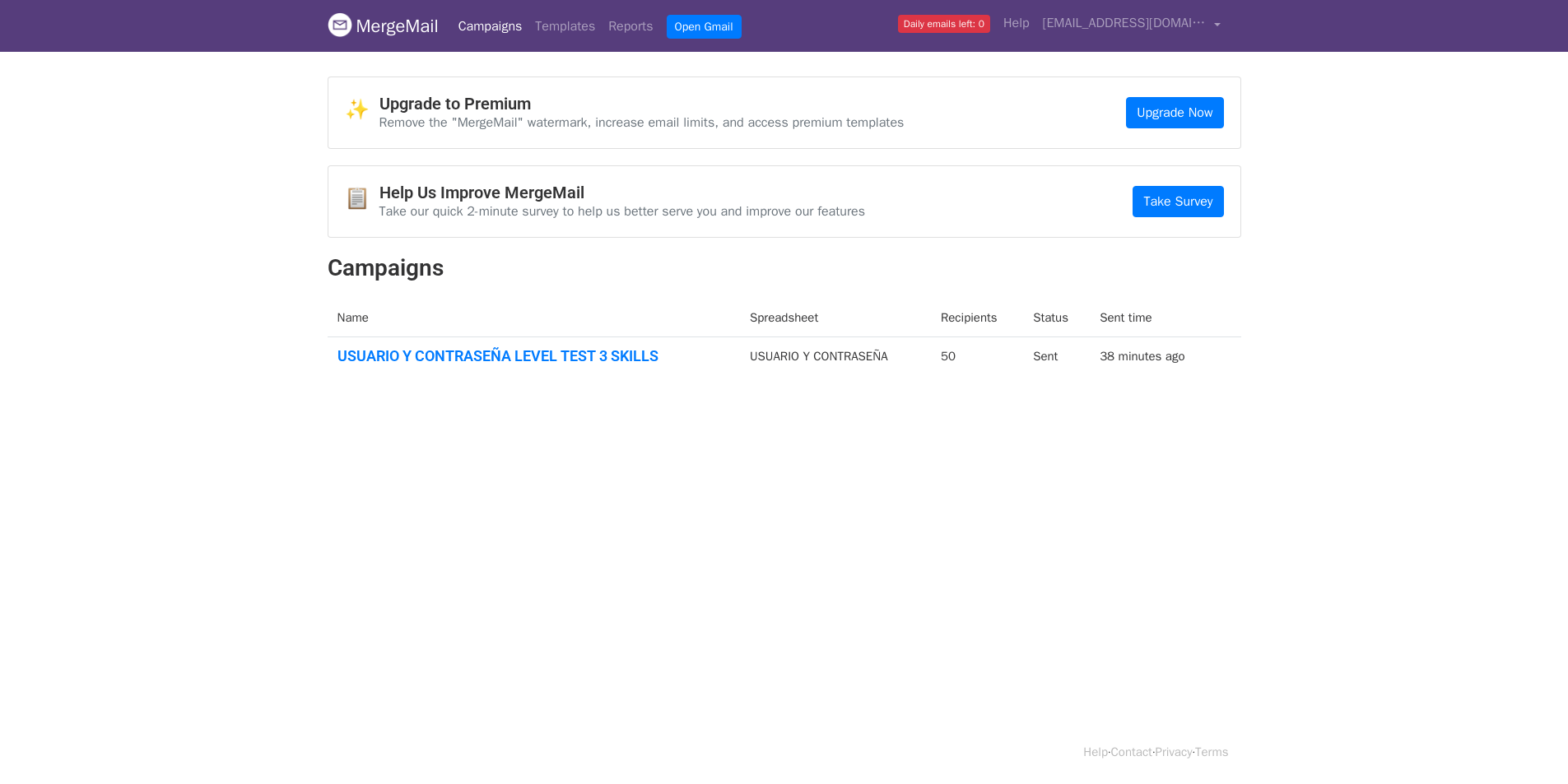 scroll, scrollTop: 0, scrollLeft: 0, axis: both 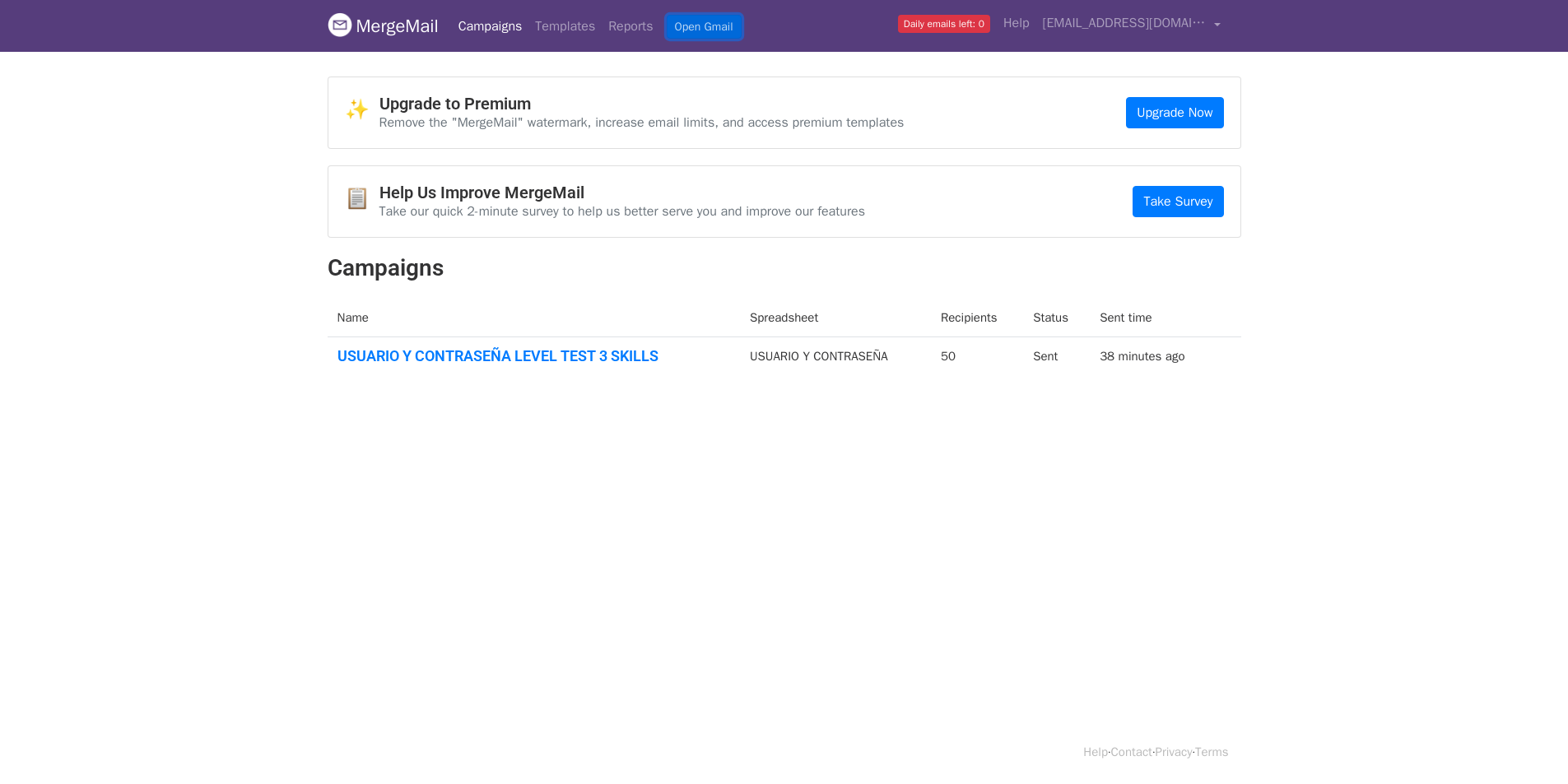 click on "Open Gmail" at bounding box center [704, 26] 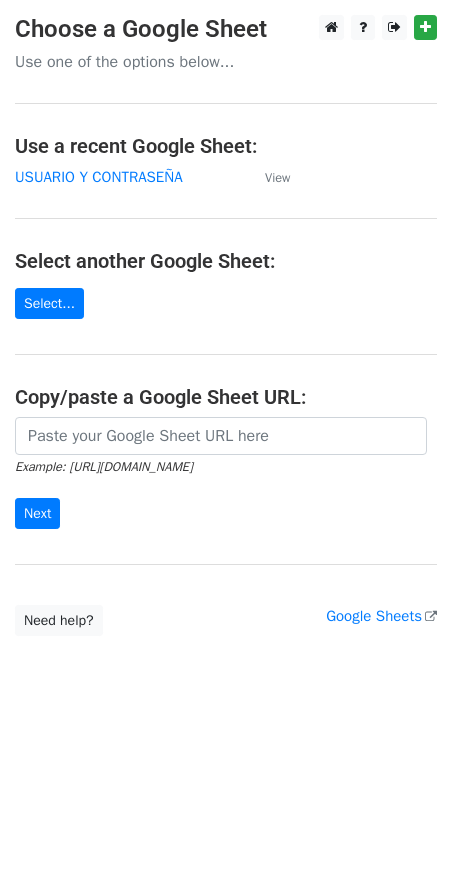 scroll, scrollTop: 0, scrollLeft: 0, axis: both 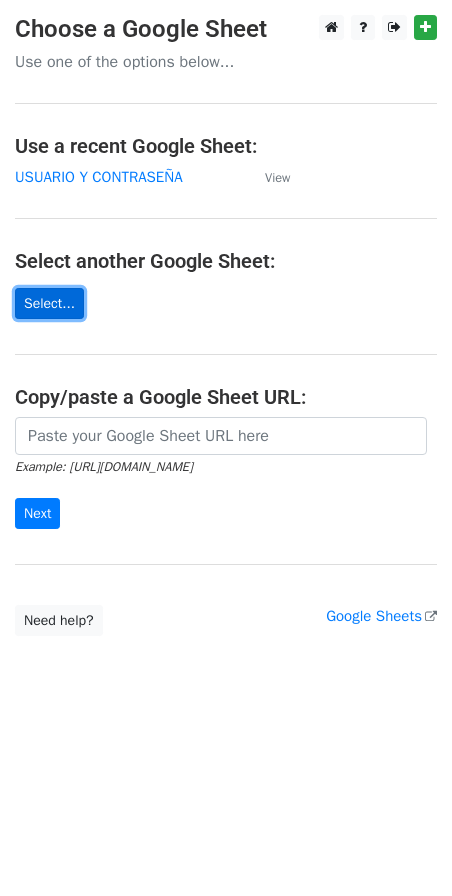 click on "Select..." at bounding box center (49, 303) 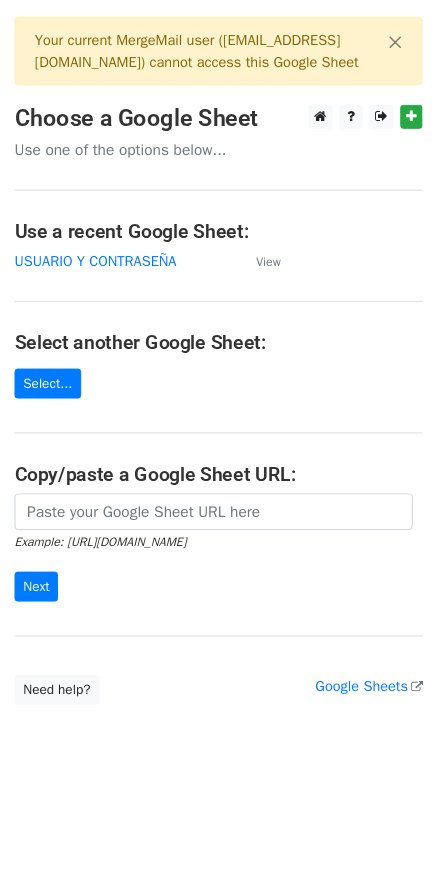 scroll, scrollTop: 0, scrollLeft: 0, axis: both 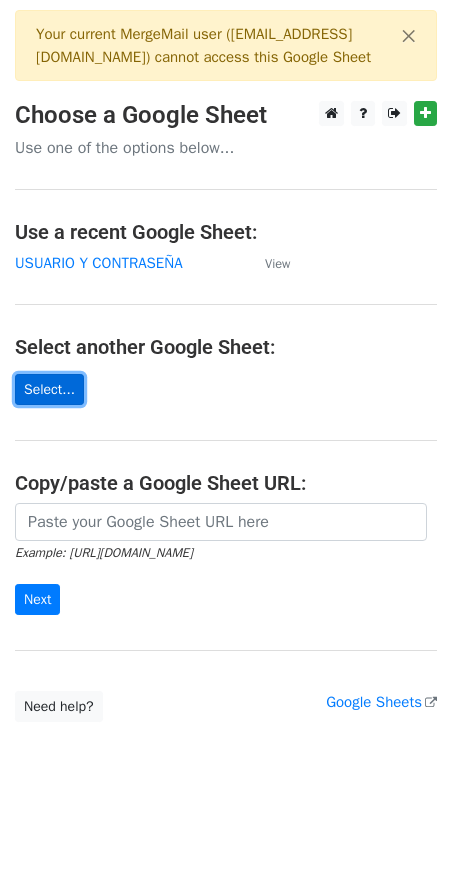 click on "Select..." at bounding box center [49, 389] 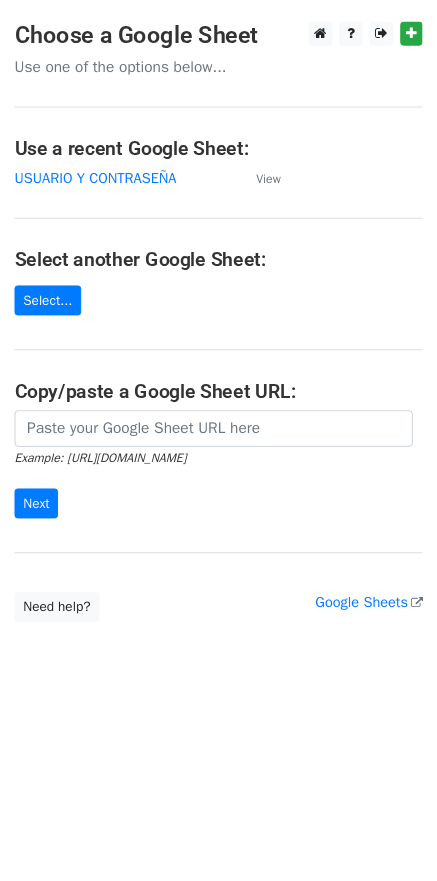 scroll, scrollTop: 0, scrollLeft: 0, axis: both 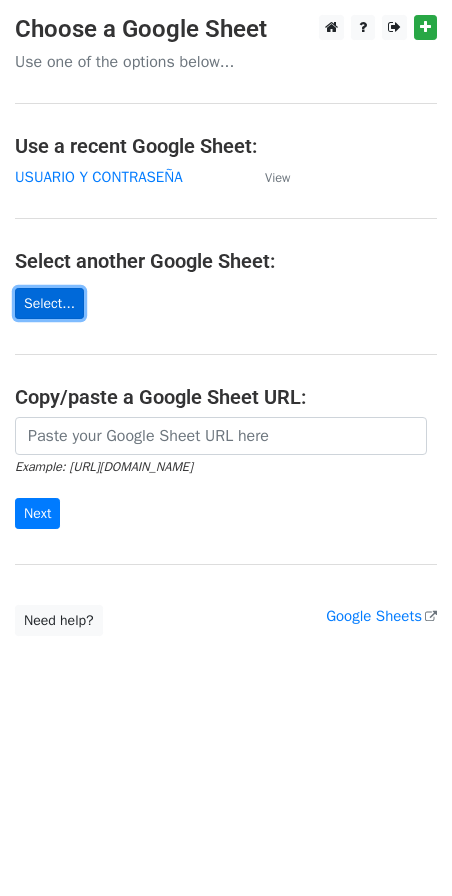click on "Select..." at bounding box center [49, 303] 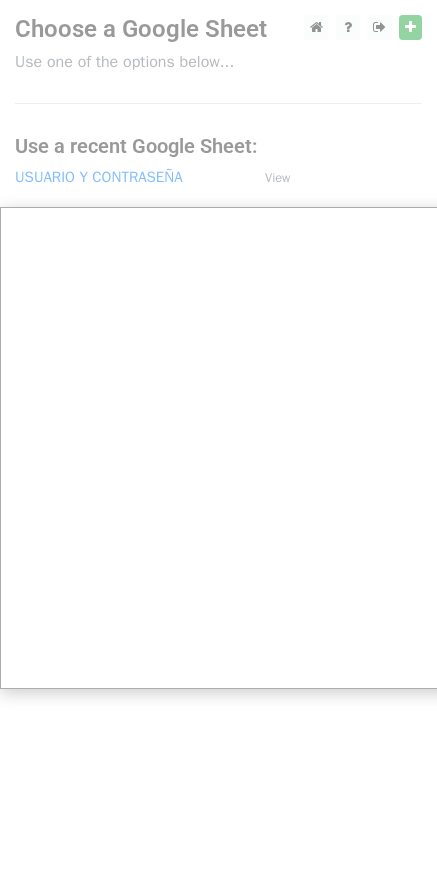 click at bounding box center (226, 448) 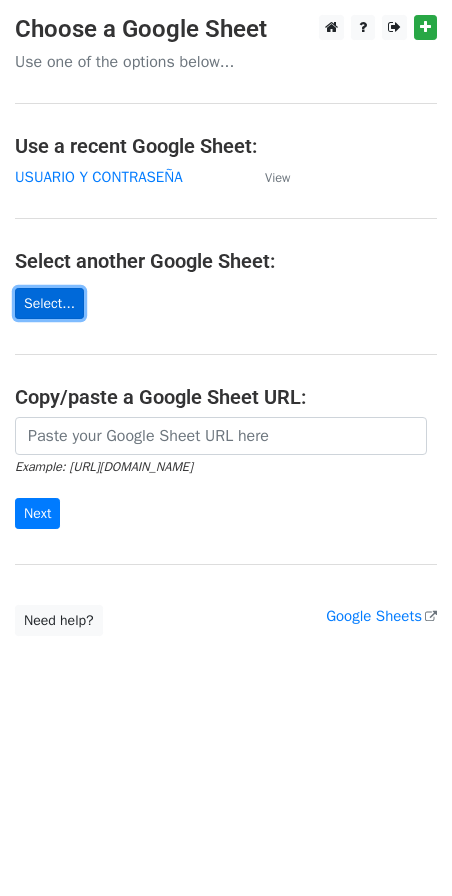 click on "Select..." at bounding box center [49, 303] 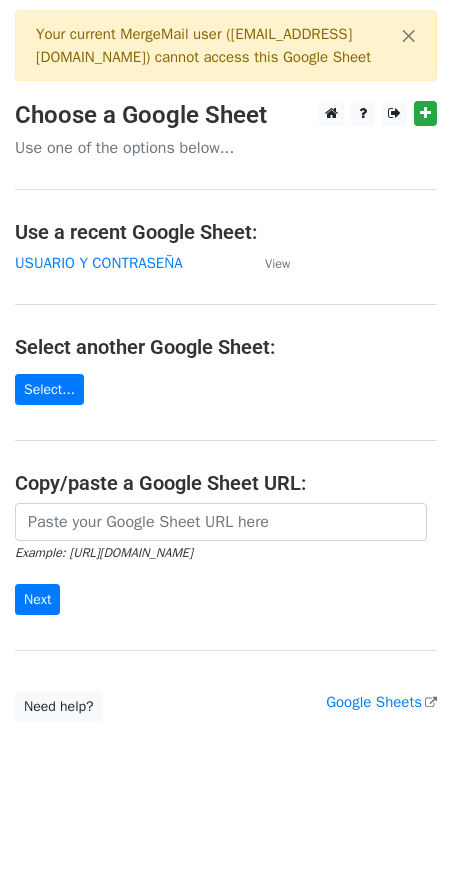 scroll, scrollTop: 0, scrollLeft: 0, axis: both 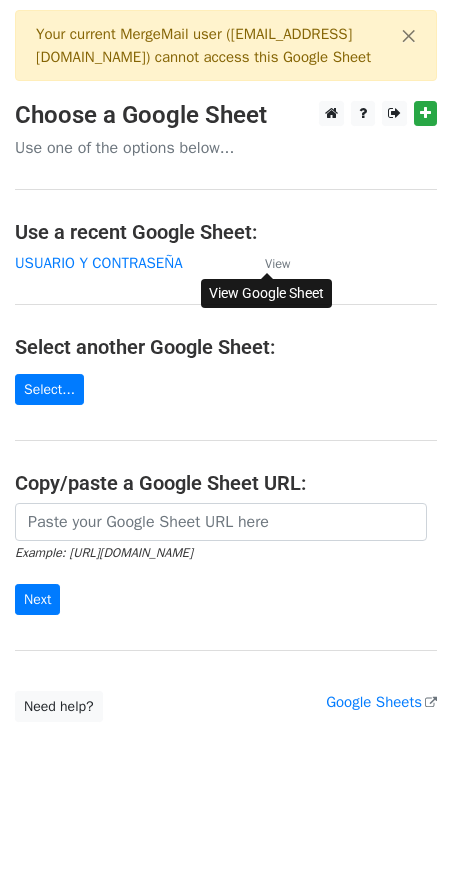 click on "View" at bounding box center (277, 264) 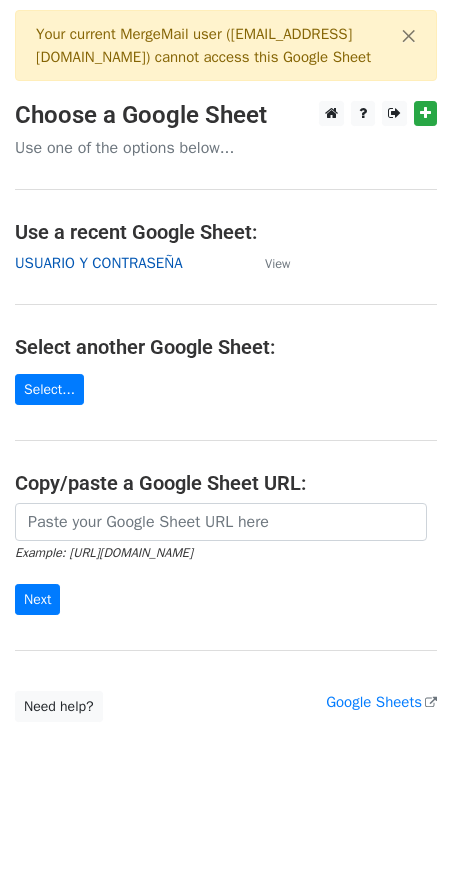 click on "USUARIO Y CONTRASEÑA" at bounding box center (99, 263) 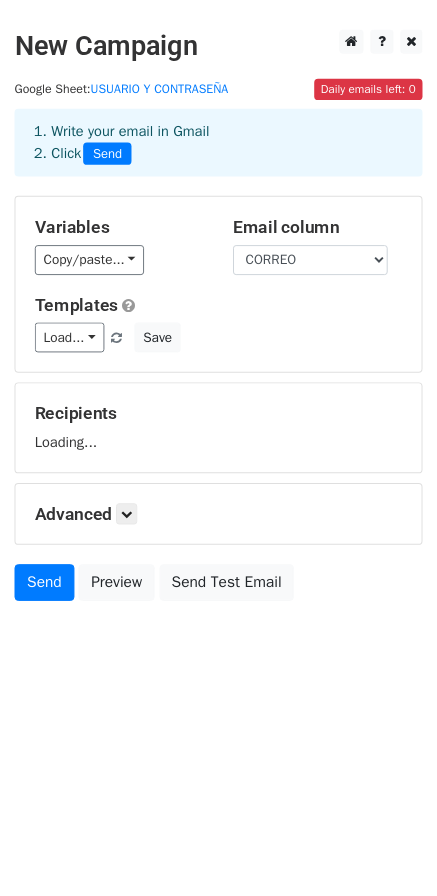 scroll, scrollTop: 0, scrollLeft: 0, axis: both 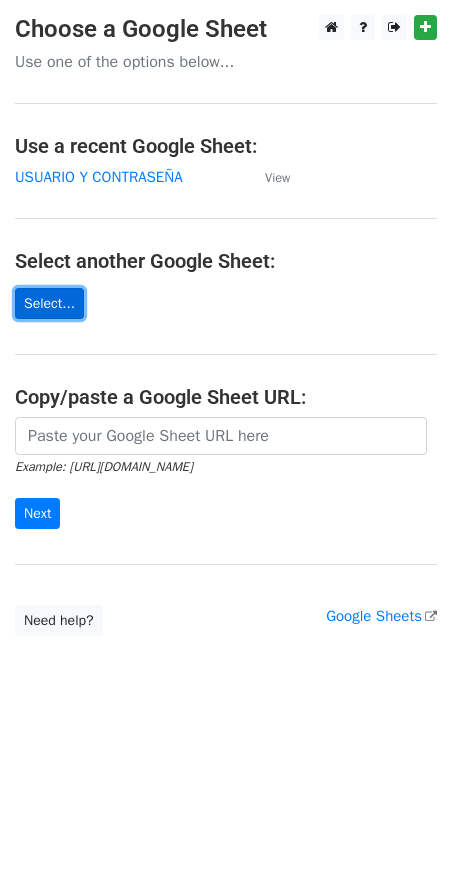 click on "Select..." at bounding box center (49, 303) 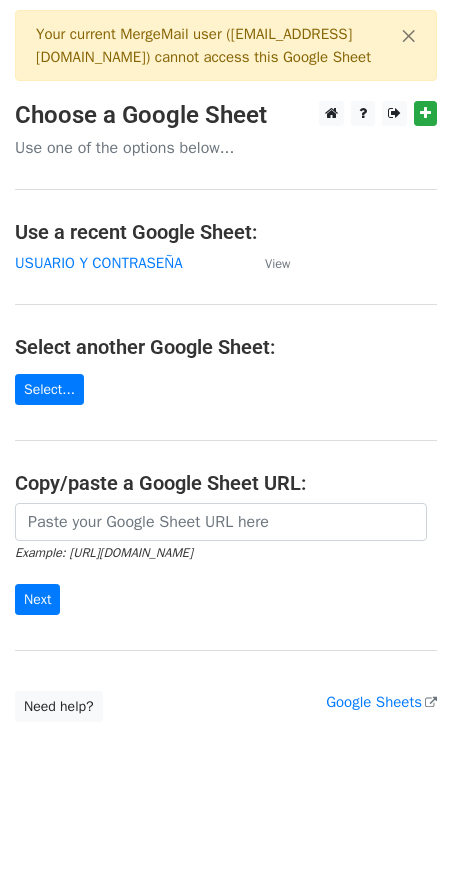 scroll, scrollTop: 0, scrollLeft: 0, axis: both 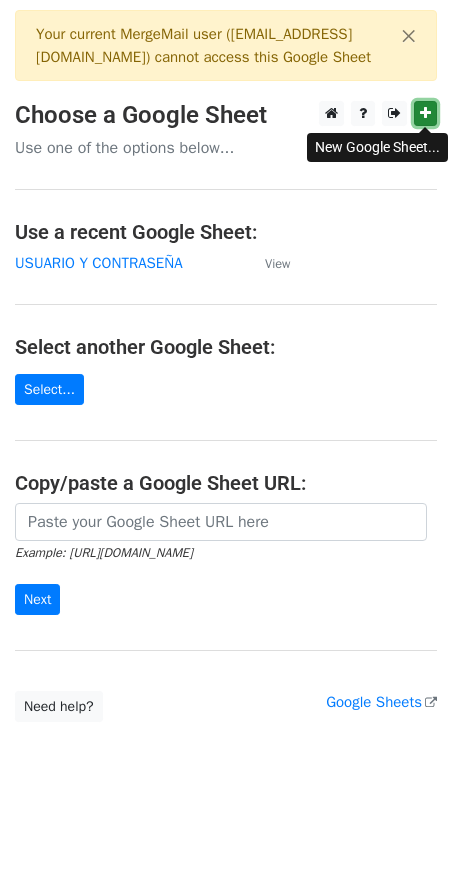 click at bounding box center (425, 113) 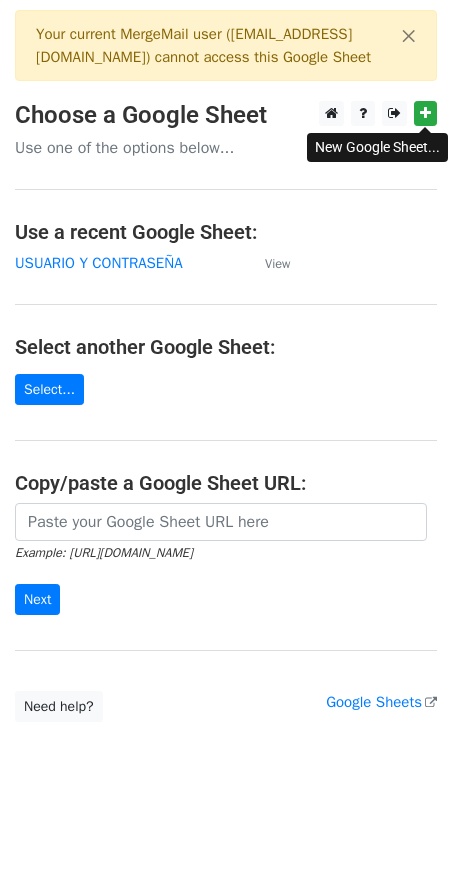 click on "Use one of the options below..." at bounding box center (226, 148) 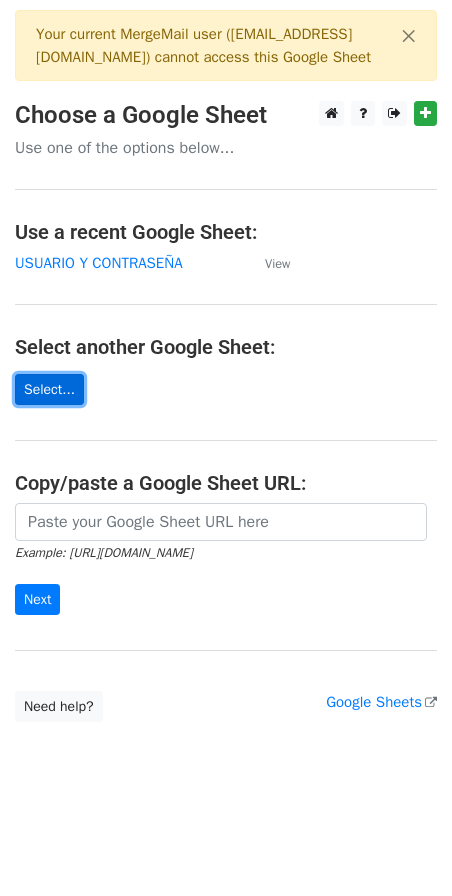 click on "Select..." at bounding box center (49, 389) 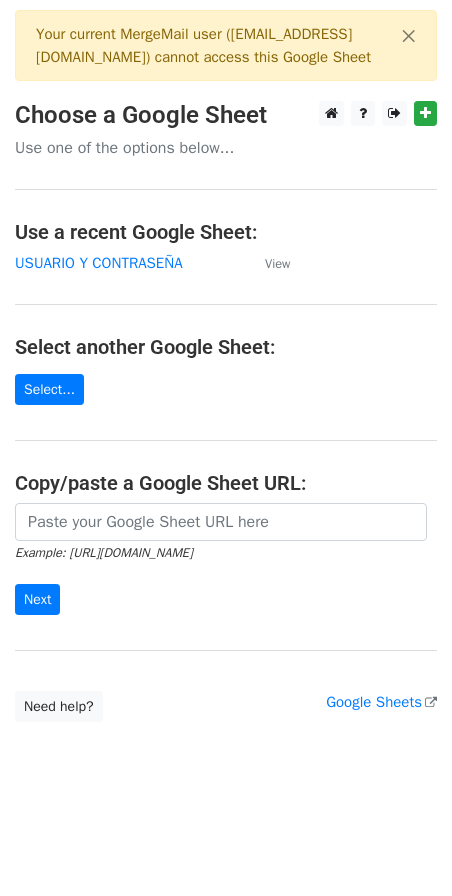 scroll, scrollTop: 0, scrollLeft: 0, axis: both 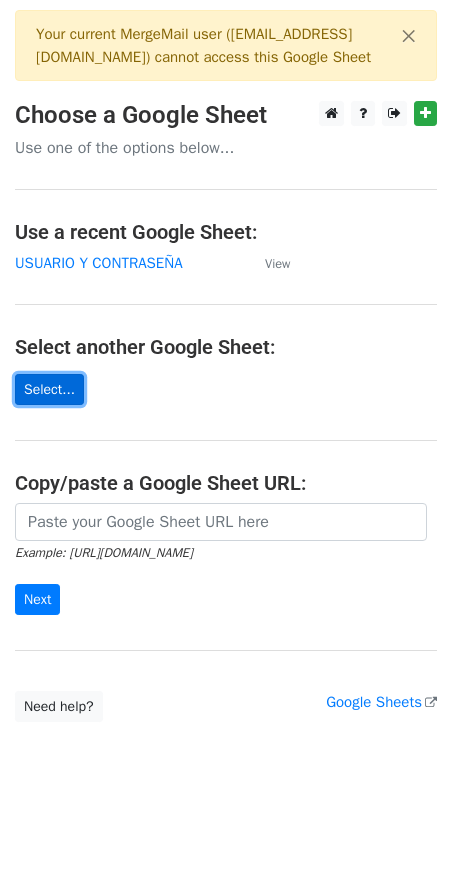 click on "Select..." at bounding box center (49, 389) 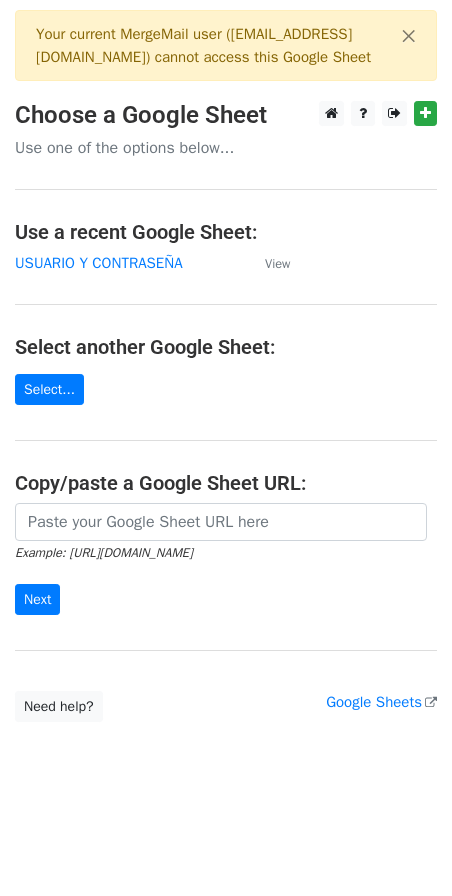 scroll, scrollTop: 0, scrollLeft: 0, axis: both 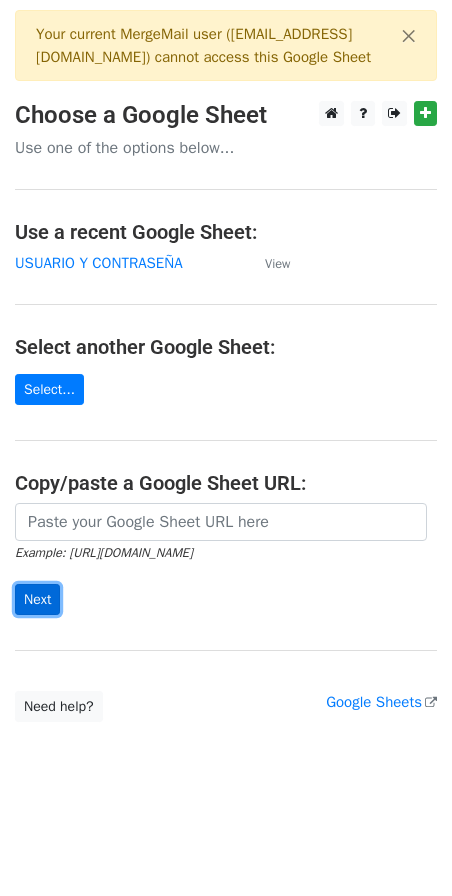 click on "Next" at bounding box center [37, 599] 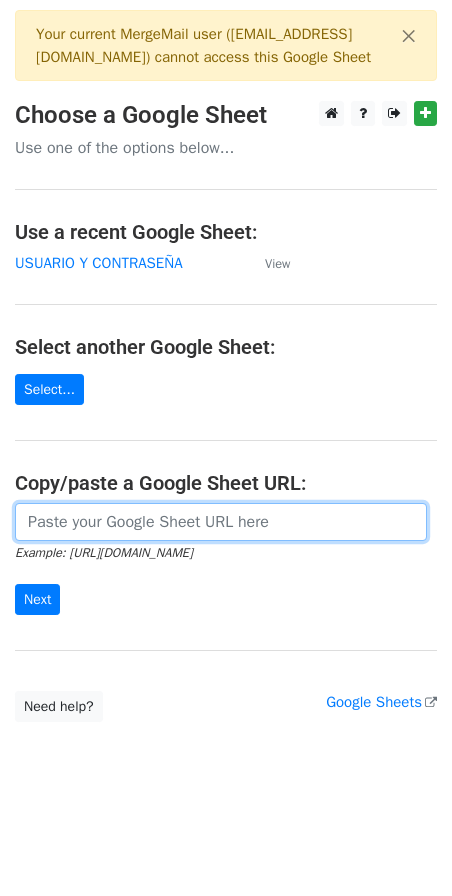 click at bounding box center (221, 522) 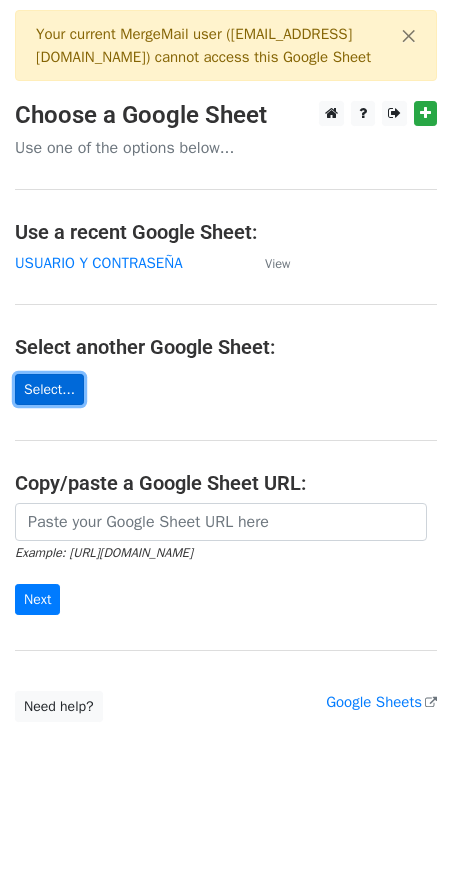 click on "Select..." at bounding box center (49, 389) 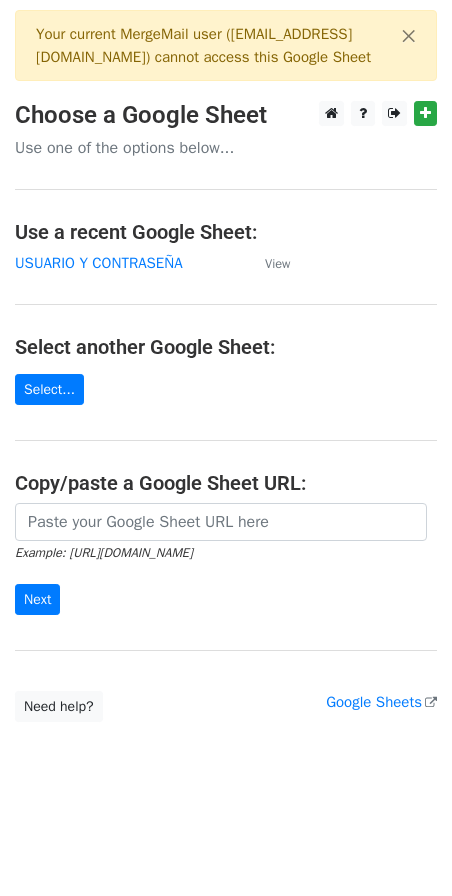 click on "×
Your current MergeMail user ( plujanc@ucv.edu.pe ) cannot access this Google Sheet
Choose a Google Sheet
Use one of the options below...
Use a recent Google Sheet:
USUARIO Y CONTRASEÑA
View
Select another Google Sheet:
Select...
Copy/paste a Google Sheet URL:
Example:
https://docs.google.com/spreadsheets/d/abc/edit
Next
Google Sheets
Need help?
Help
×
Why do I need to copy/paste a Google Sheet URL?
Normally, MergeMail would show you a list of your Google Sheets to choose from, but because you didn't allow MergeMail access to your Google Drive, it cannot show you a list of your Google Sheets. You can read more about permissions in our  support pages .
If you'd like to see a list of your Google Sheets, you'll need to  sign out of MergeMail  and then sign back in and allow access to your Google Drive.
Are your recipients in a CSV or Excel file?
," at bounding box center [226, 366] 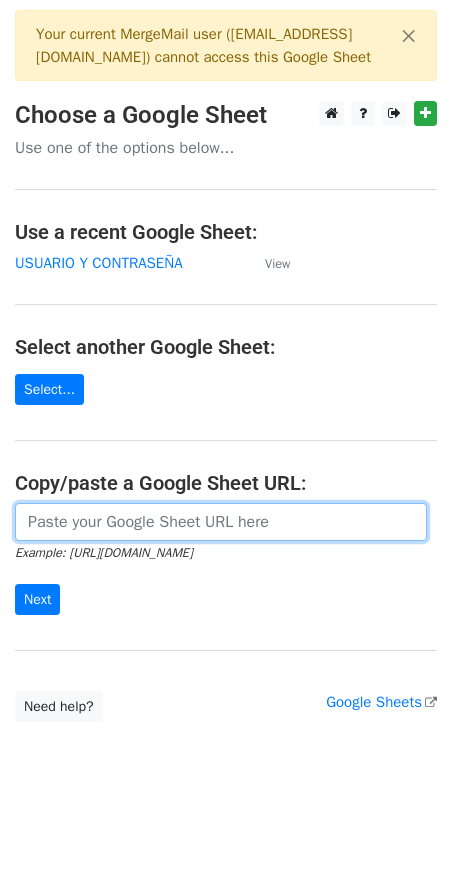 click at bounding box center (221, 522) 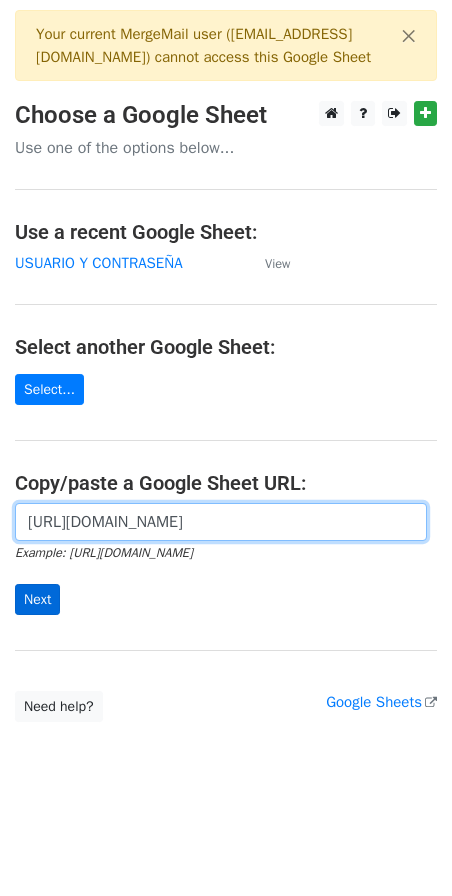 type on "https://drive.google.com/drive/my-drive" 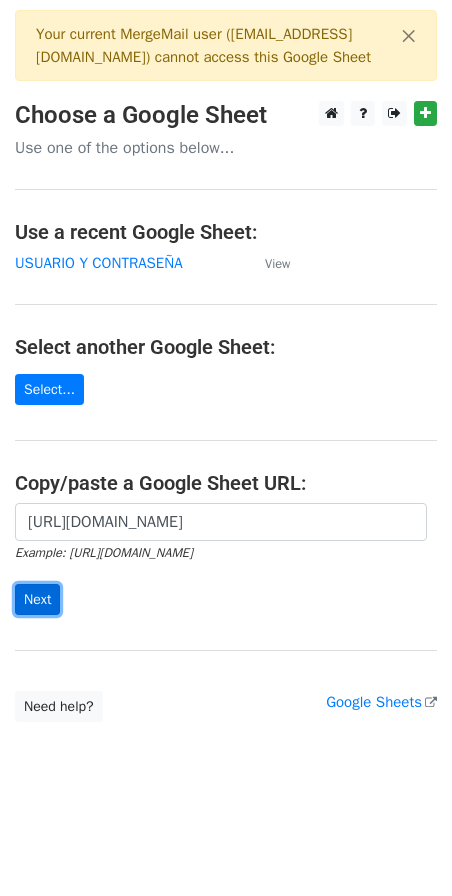 click on "Next" at bounding box center (37, 599) 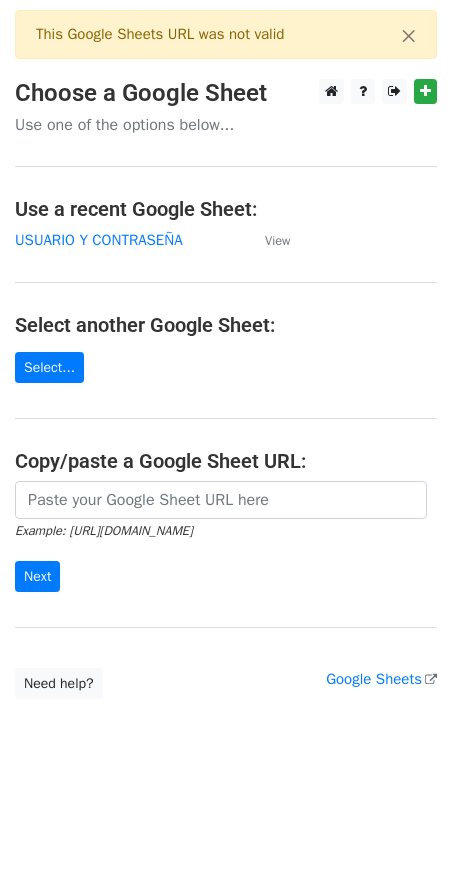 scroll, scrollTop: 0, scrollLeft: 0, axis: both 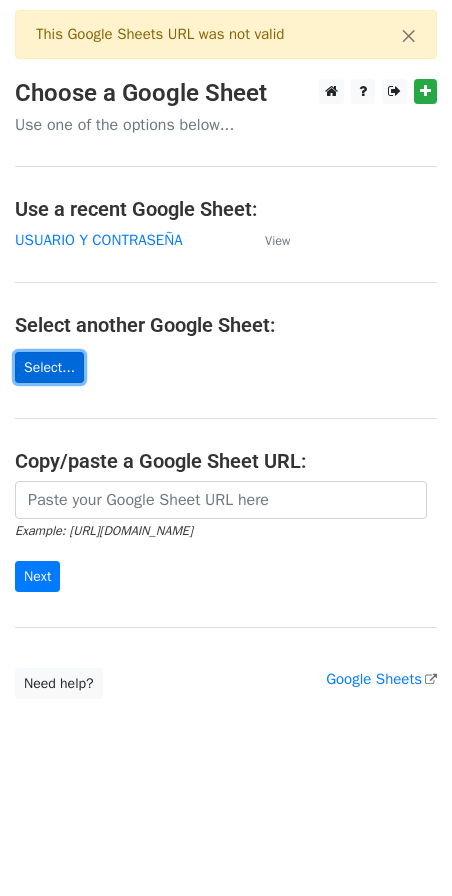 click on "Select..." at bounding box center [49, 367] 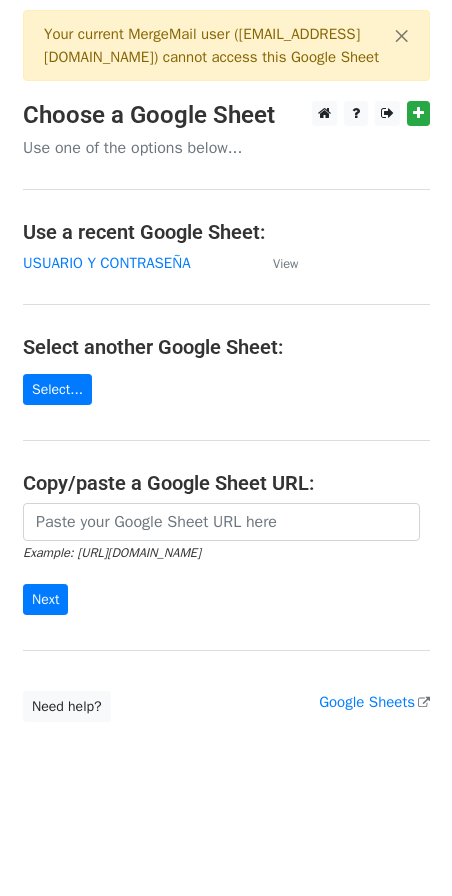 scroll, scrollTop: 0, scrollLeft: 0, axis: both 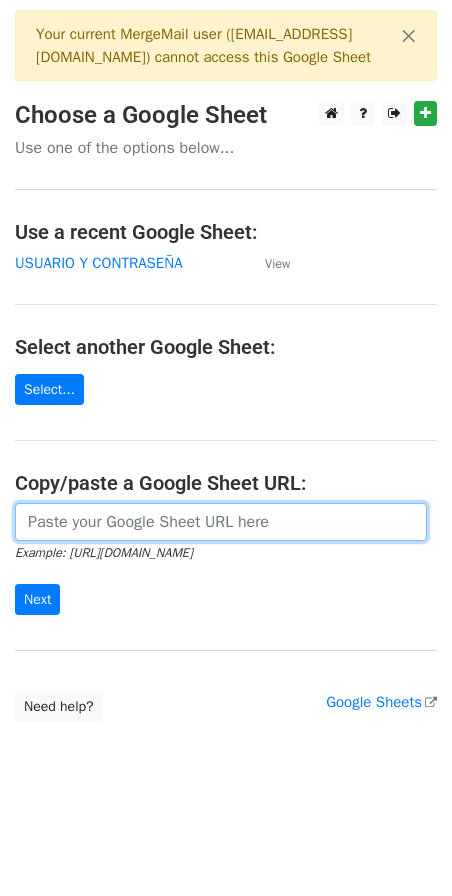 click at bounding box center (221, 522) 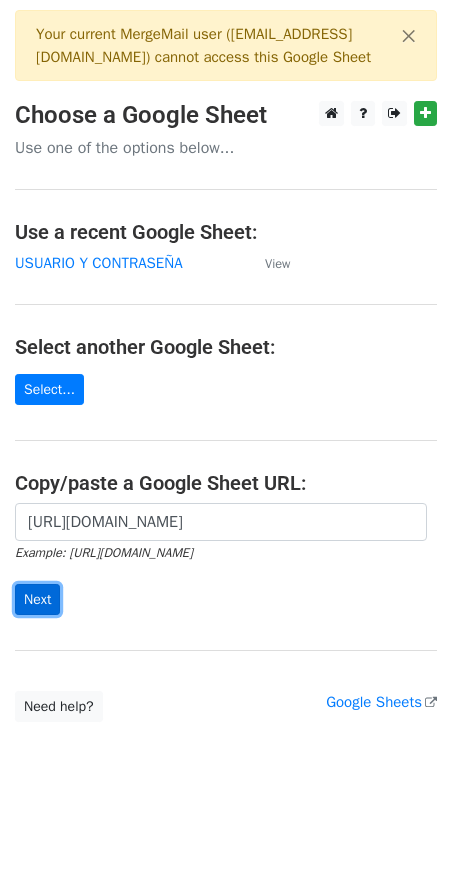 click on "Next" at bounding box center [37, 599] 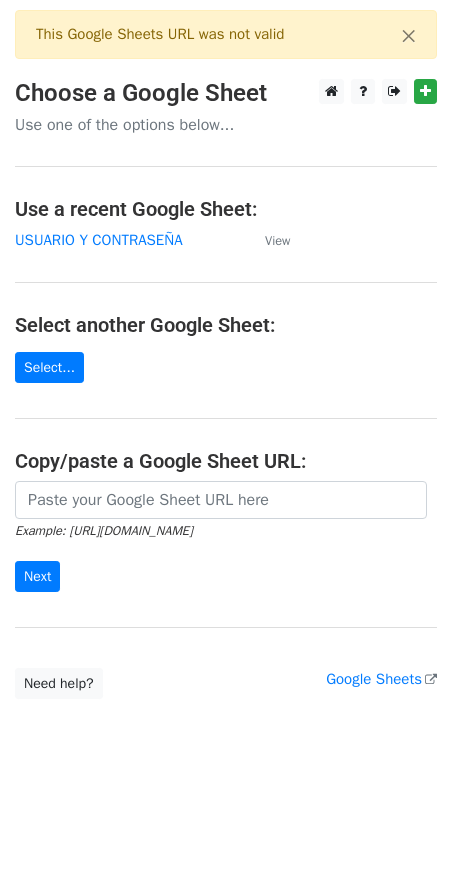 scroll, scrollTop: 0, scrollLeft: 0, axis: both 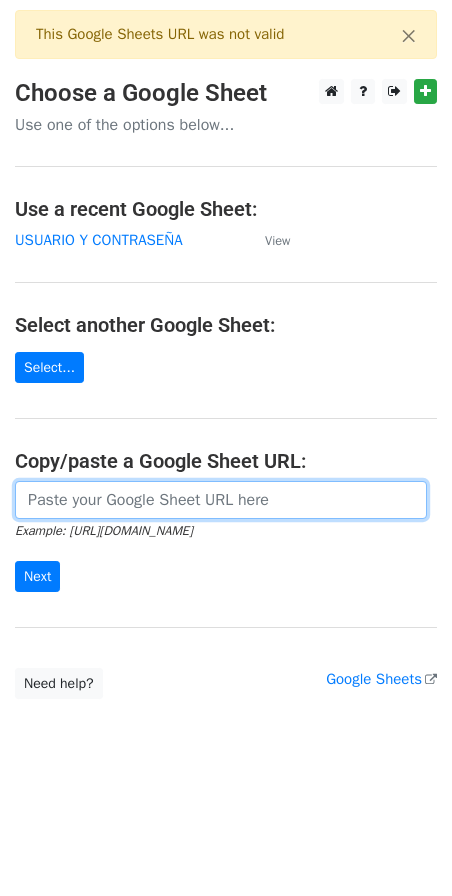 click at bounding box center [221, 500] 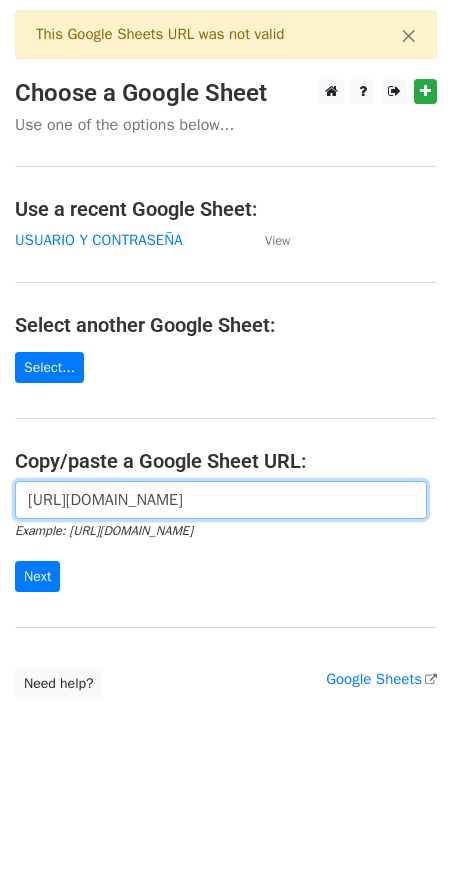 scroll, scrollTop: 0, scrollLeft: 437, axis: horizontal 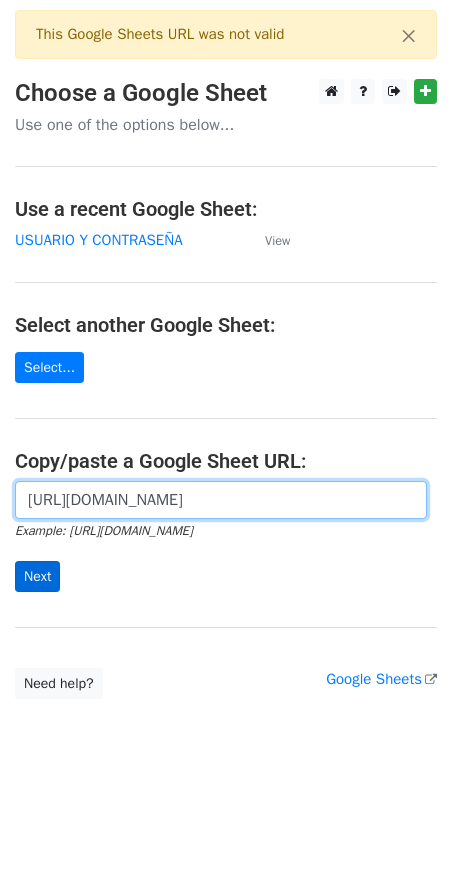 type on "https://docs.google.com/spreadsheets/d/1mNhu-0WqIt7m68tYcoIylF5DSum50zaNG42AdbPynNw/edit?gid=0#gid=0" 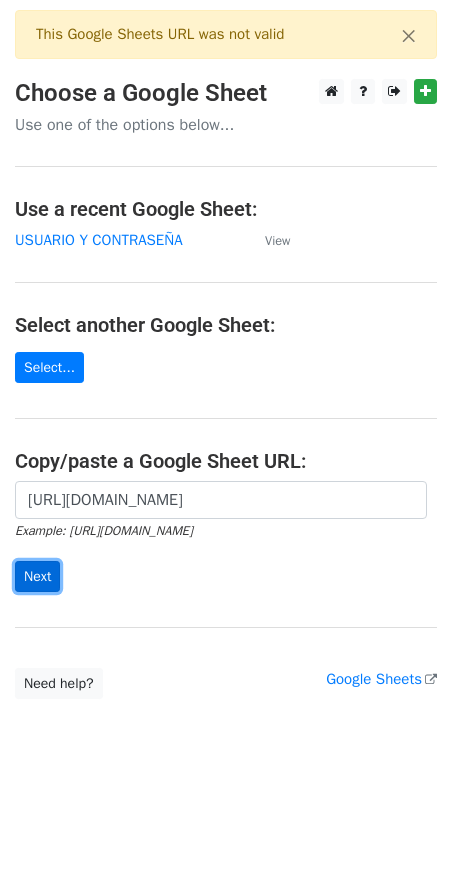 scroll, scrollTop: 0, scrollLeft: 0, axis: both 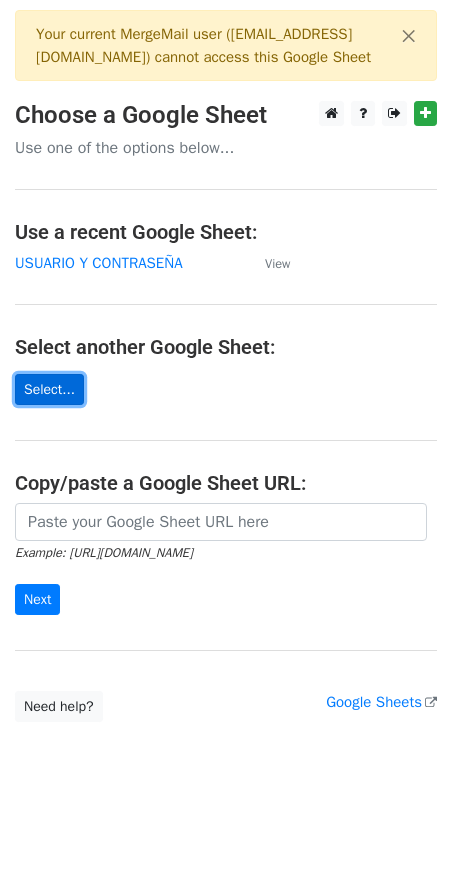 click on "Select..." at bounding box center [49, 389] 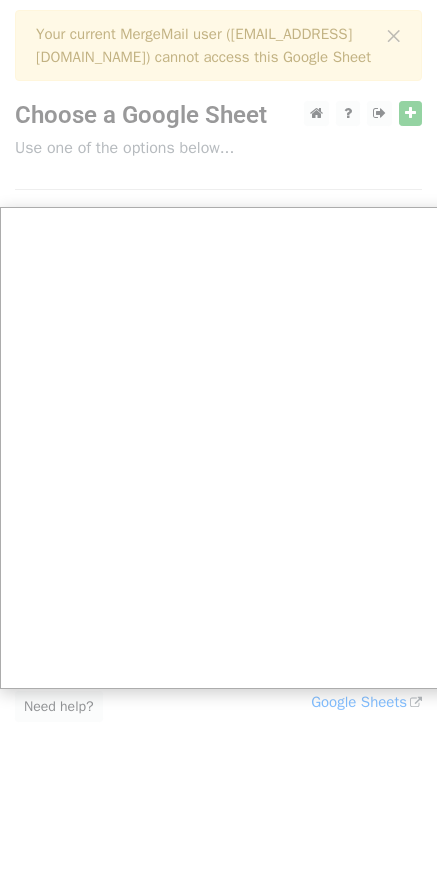 click at bounding box center [226, 448] 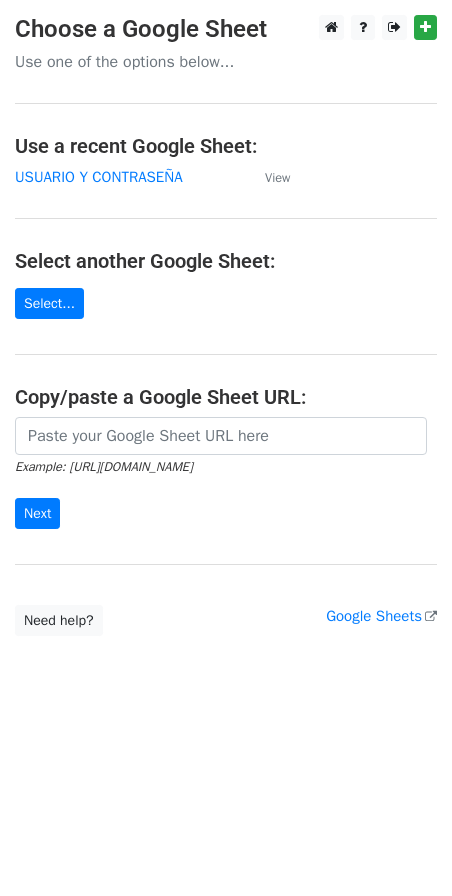 scroll, scrollTop: 0, scrollLeft: 0, axis: both 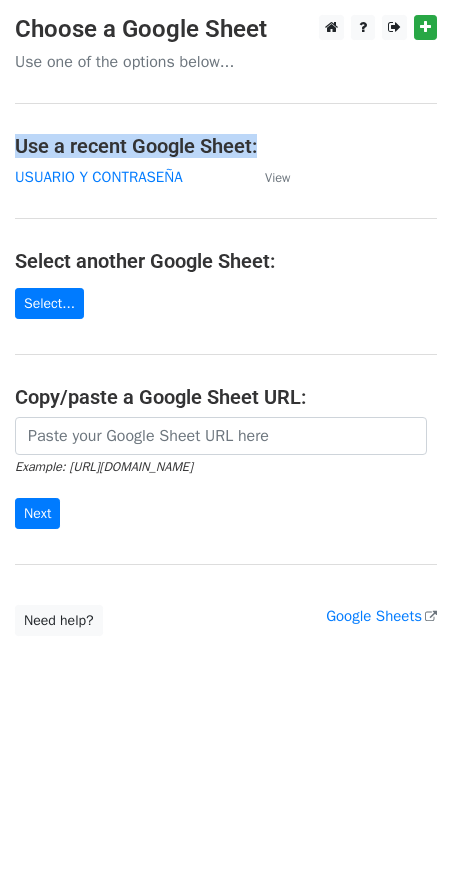 drag, startPoint x: 267, startPoint y: 137, endPoint x: 16, endPoint y: 146, distance: 251.1613 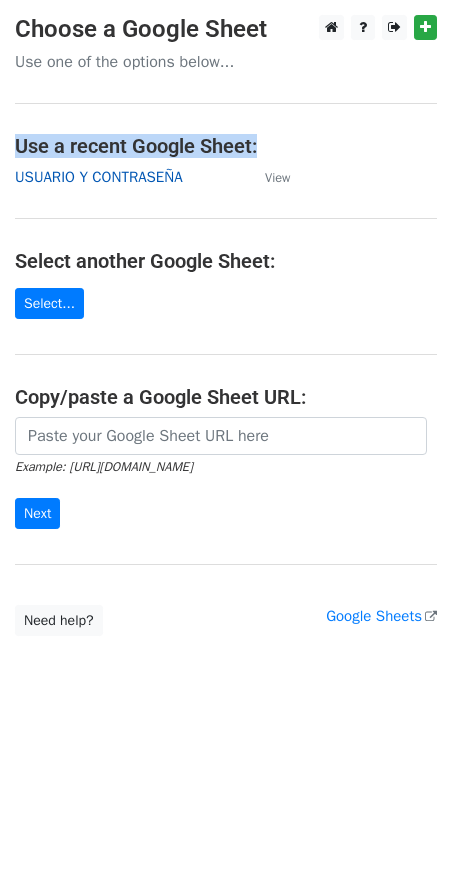 click on "USUARIO Y CONTRASEÑA" at bounding box center [99, 177] 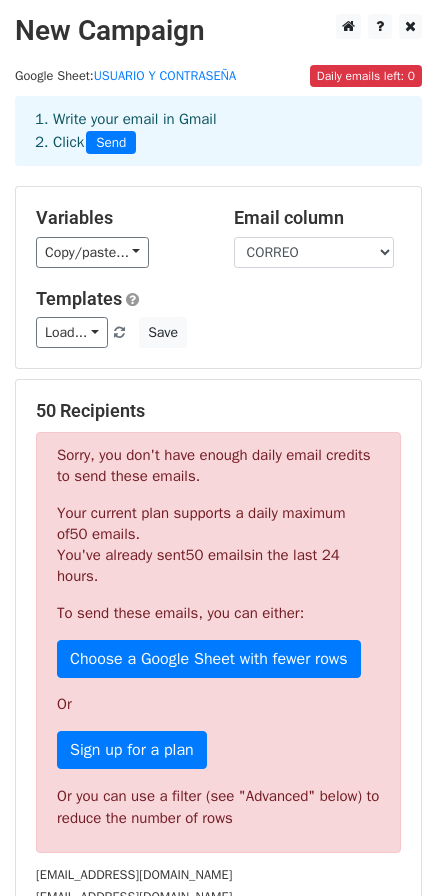 scroll, scrollTop: 0, scrollLeft: 0, axis: both 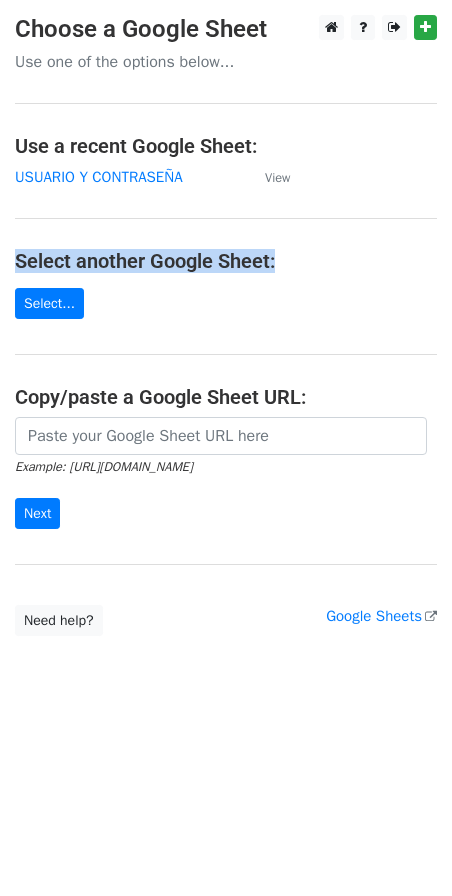 drag, startPoint x: 282, startPoint y: 256, endPoint x: 7, endPoint y: 257, distance: 275.00183 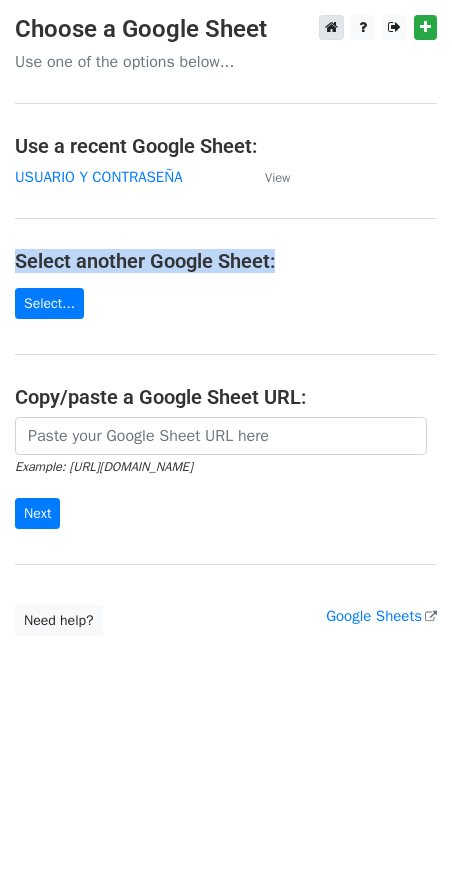 copy on "Select another Google Sheet:" 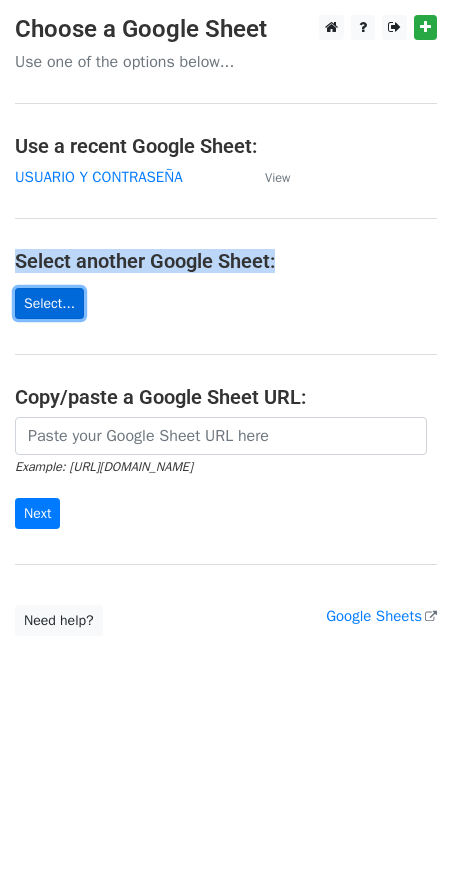 click on "Select..." at bounding box center [49, 303] 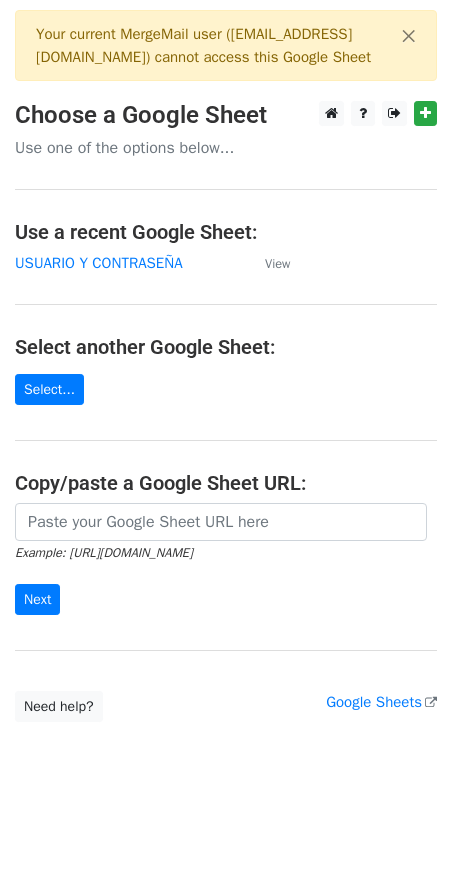 scroll, scrollTop: 0, scrollLeft: 0, axis: both 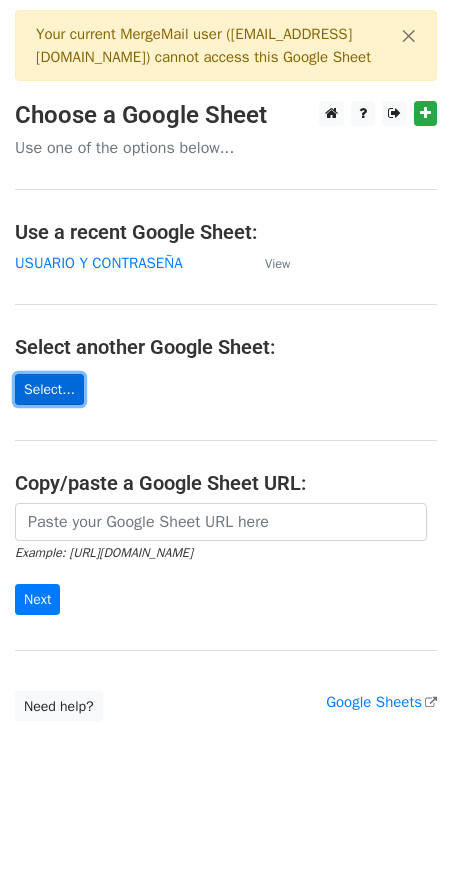 click on "Select..." at bounding box center [49, 389] 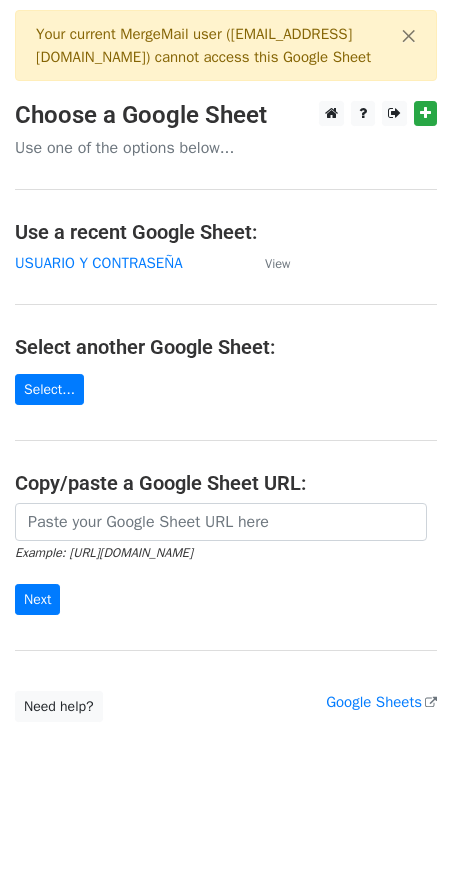 scroll, scrollTop: 0, scrollLeft: 0, axis: both 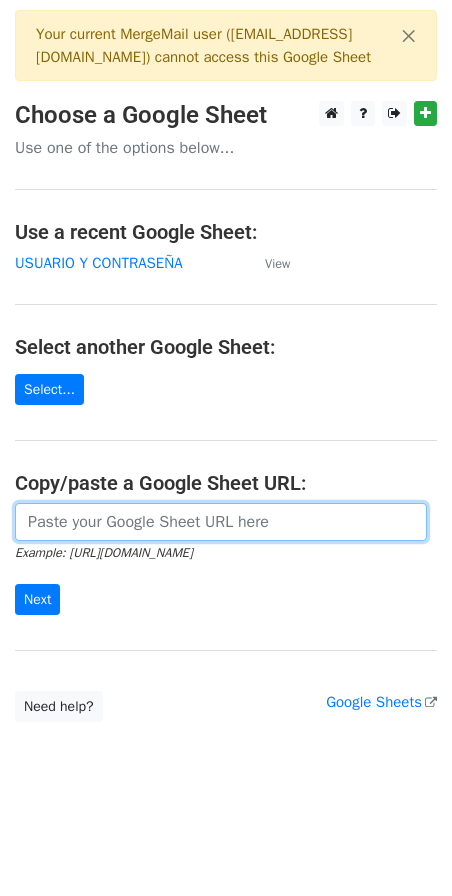 drag, startPoint x: 0, startPoint y: 0, endPoint x: 93, endPoint y: 515, distance: 523.3297 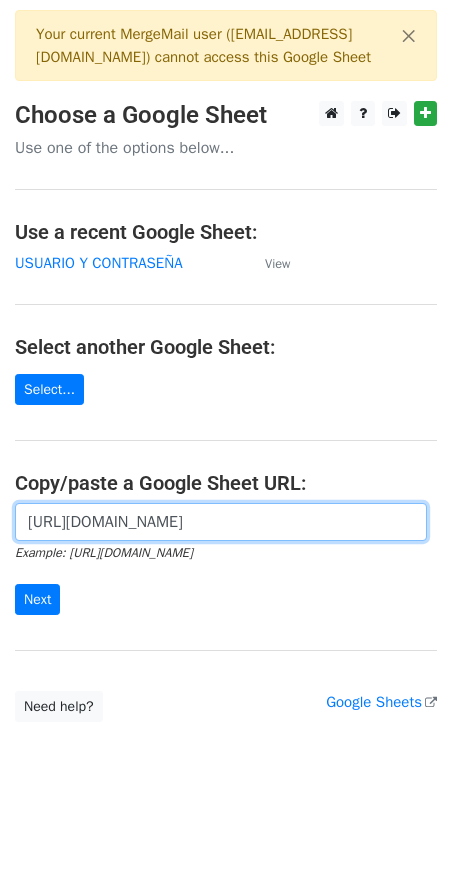 drag, startPoint x: 334, startPoint y: 519, endPoint x: -48, endPoint y: 519, distance: 382 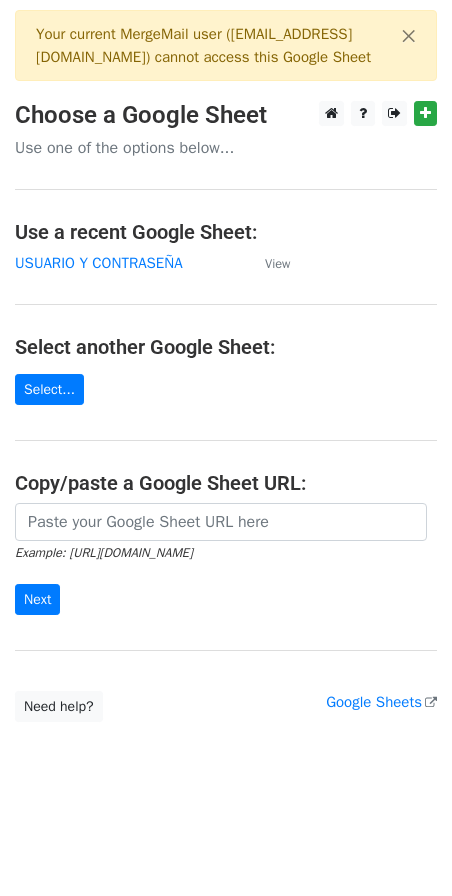 drag, startPoint x: 128, startPoint y: 523, endPoint x: 63, endPoint y: 525, distance: 65.03076 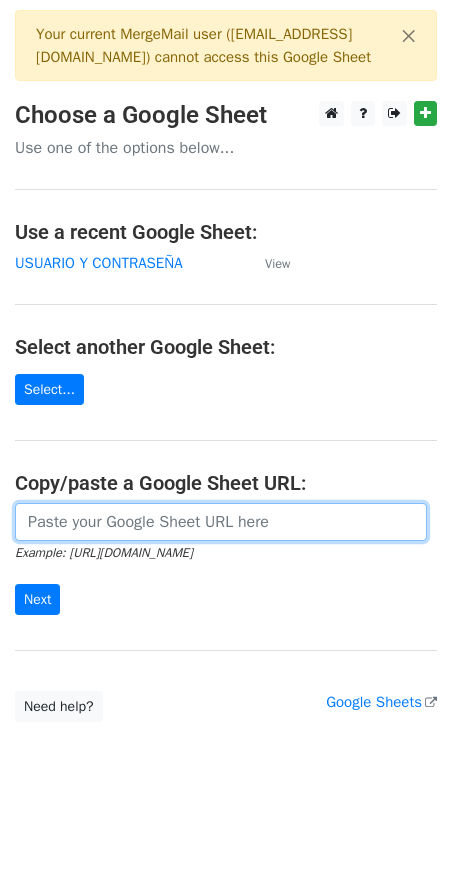 click at bounding box center (221, 522) 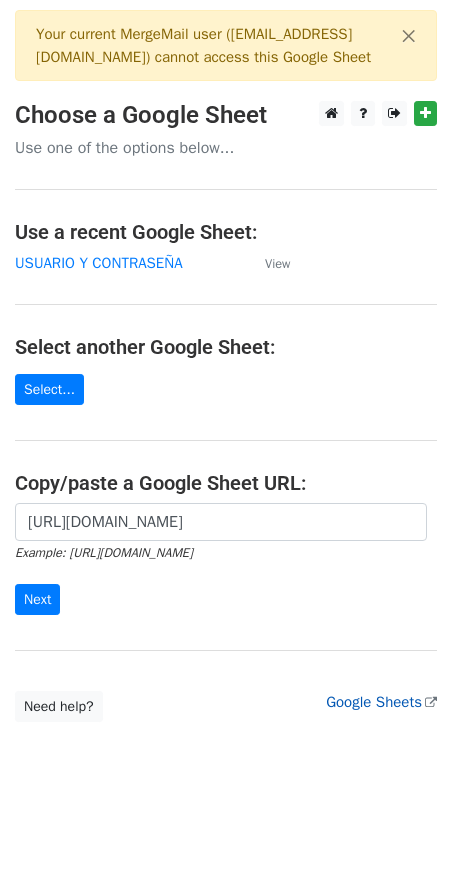 click on "Google Sheets" at bounding box center [381, 702] 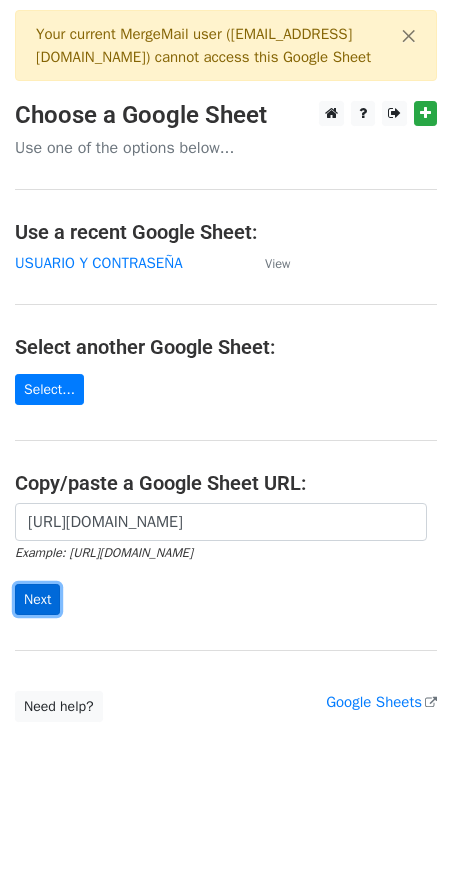 click on "Next" at bounding box center [37, 599] 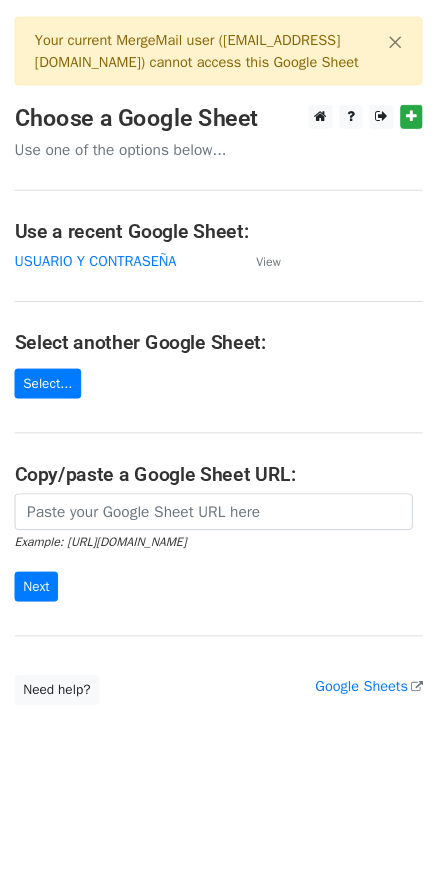 scroll, scrollTop: 0, scrollLeft: 0, axis: both 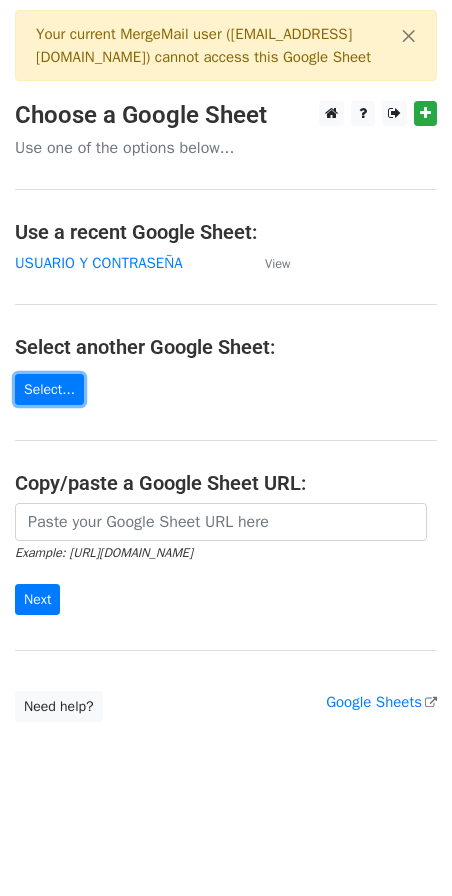click on "×
Your current MergeMail user ( [EMAIL_ADDRESS][DOMAIN_NAME] ) cannot access this Google Sheet
Choose a Google Sheet
Use one of the options below...
Use a recent Google Sheet:
USUARIO Y CONTRASEÑA
View
Select another Google Sheet:
Select...
Copy/paste a Google Sheet URL:
Example:
[URL][DOMAIN_NAME]
Next
Google Sheets
Need help?
Help
×
Why do I need to copy/paste a Google Sheet URL?
Normally, MergeMail would show you a list of your Google Sheets to choose from, but because you didn't allow MergeMail access to your Google Drive, it cannot show you a list of your Google Sheets. You can read more about permissions in our  support pages .
If you'd like to see a list of your Google Sheets, you'll need to  sign out of MergeMail  and then sign back in and allow access to your Google Drive.
Are your recipients in a CSV or Excel file?
," at bounding box center (226, 366) 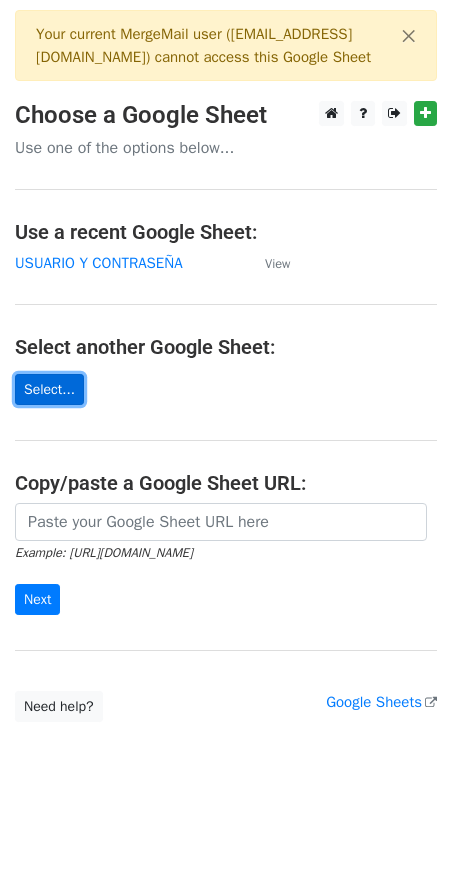 click on "Select..." at bounding box center (49, 389) 